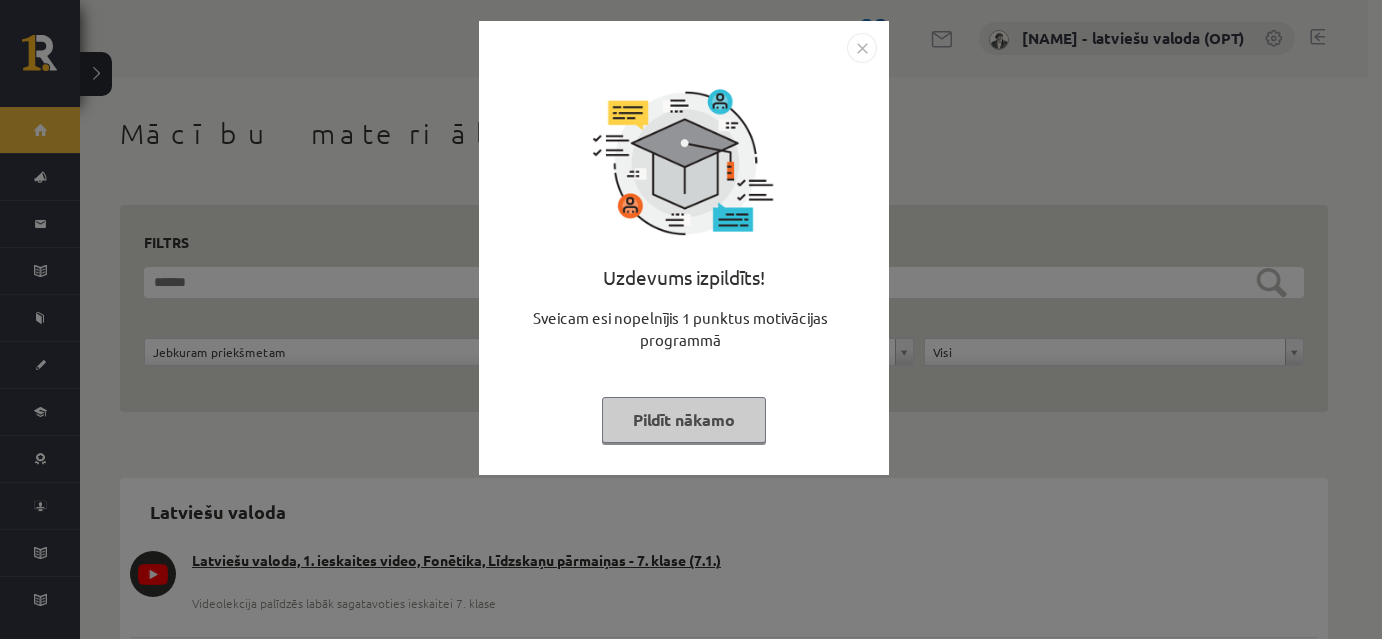 scroll, scrollTop: 0, scrollLeft: 0, axis: both 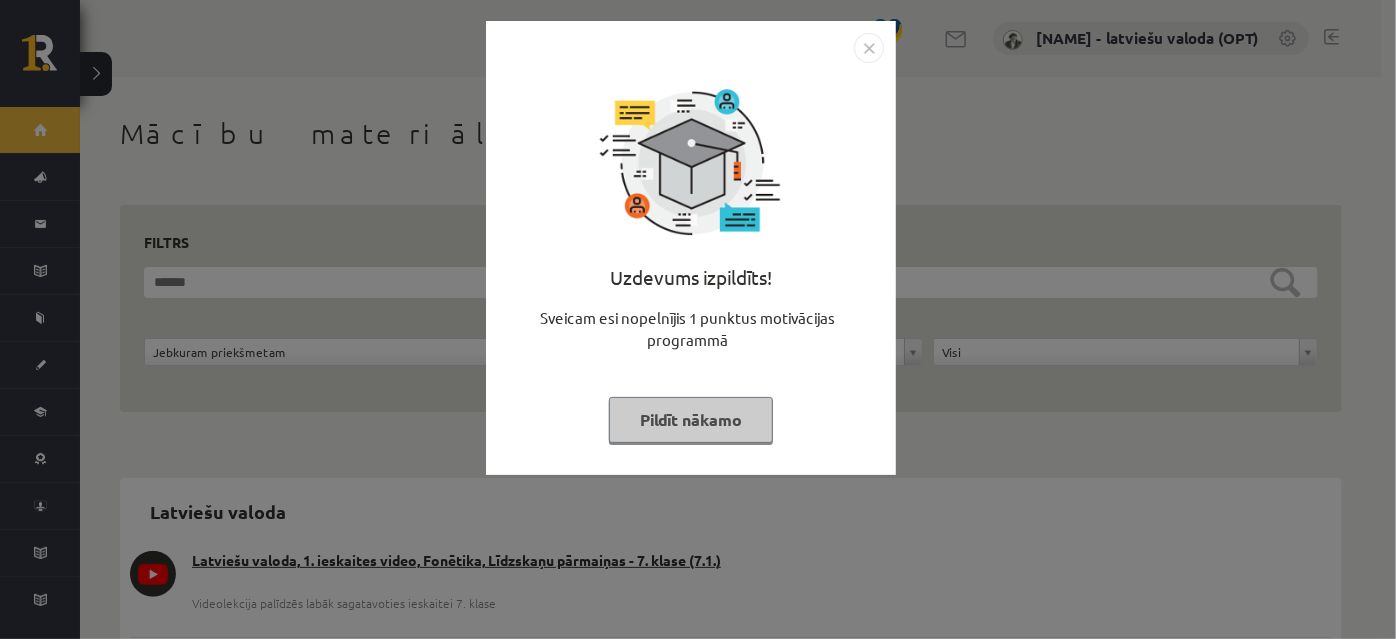 click on "Pildīt nākamo" at bounding box center [691, 420] 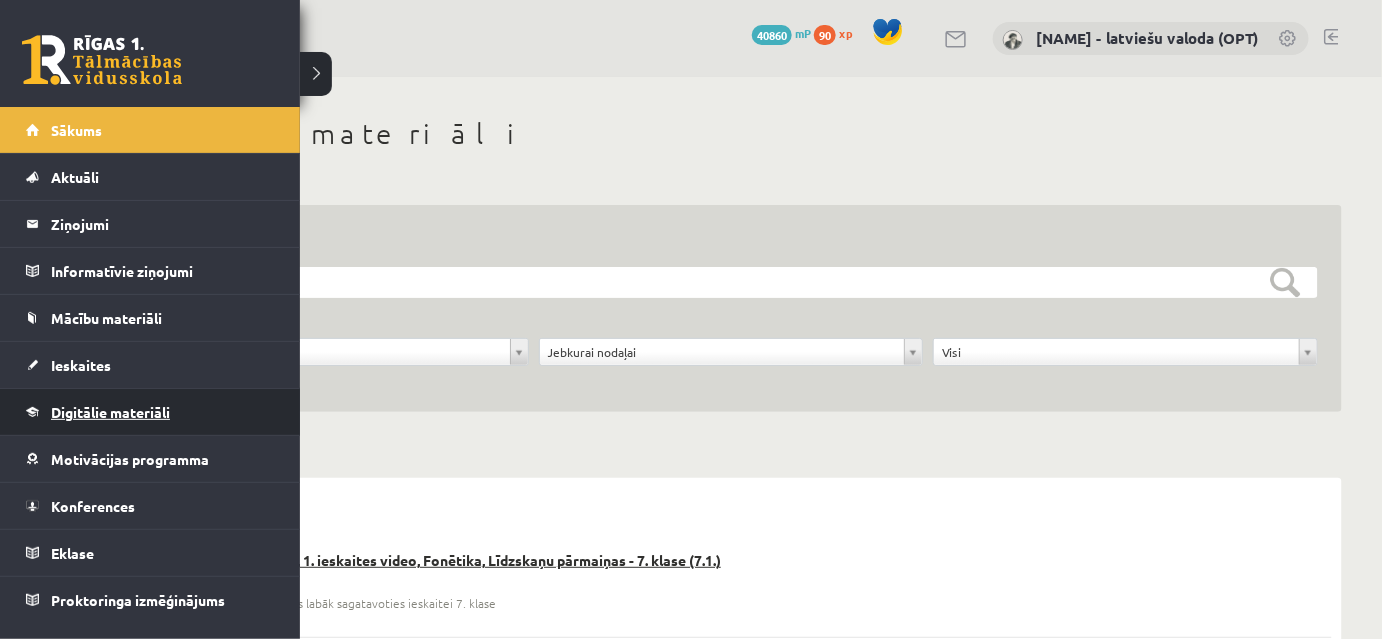 click on "Digitālie materiāli" at bounding box center [110, 412] 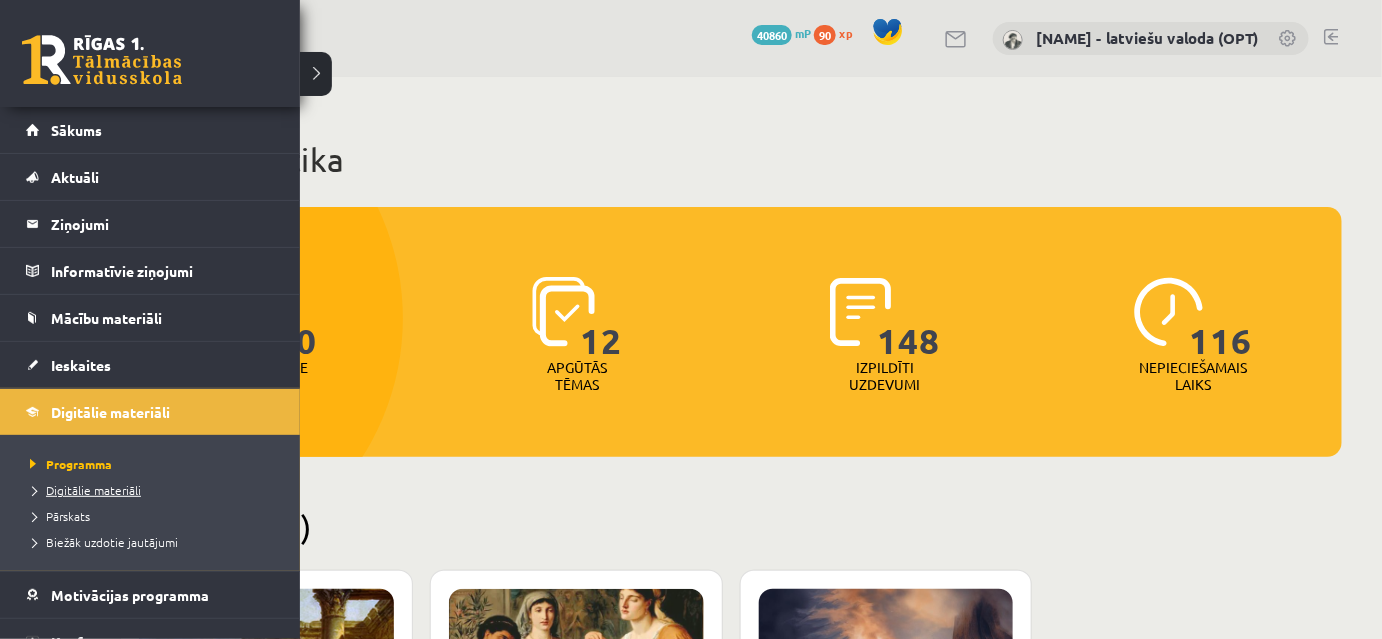 click on "Digitālie materiāli" at bounding box center [83, 490] 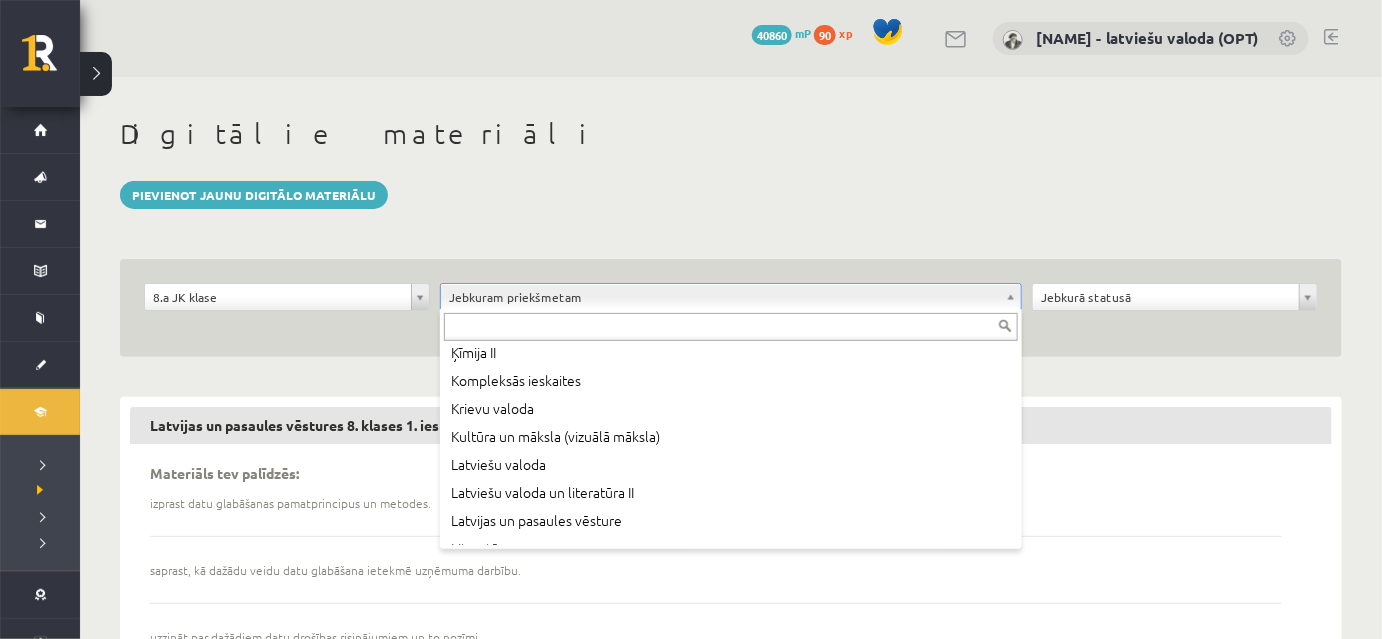 scroll, scrollTop: 545, scrollLeft: 0, axis: vertical 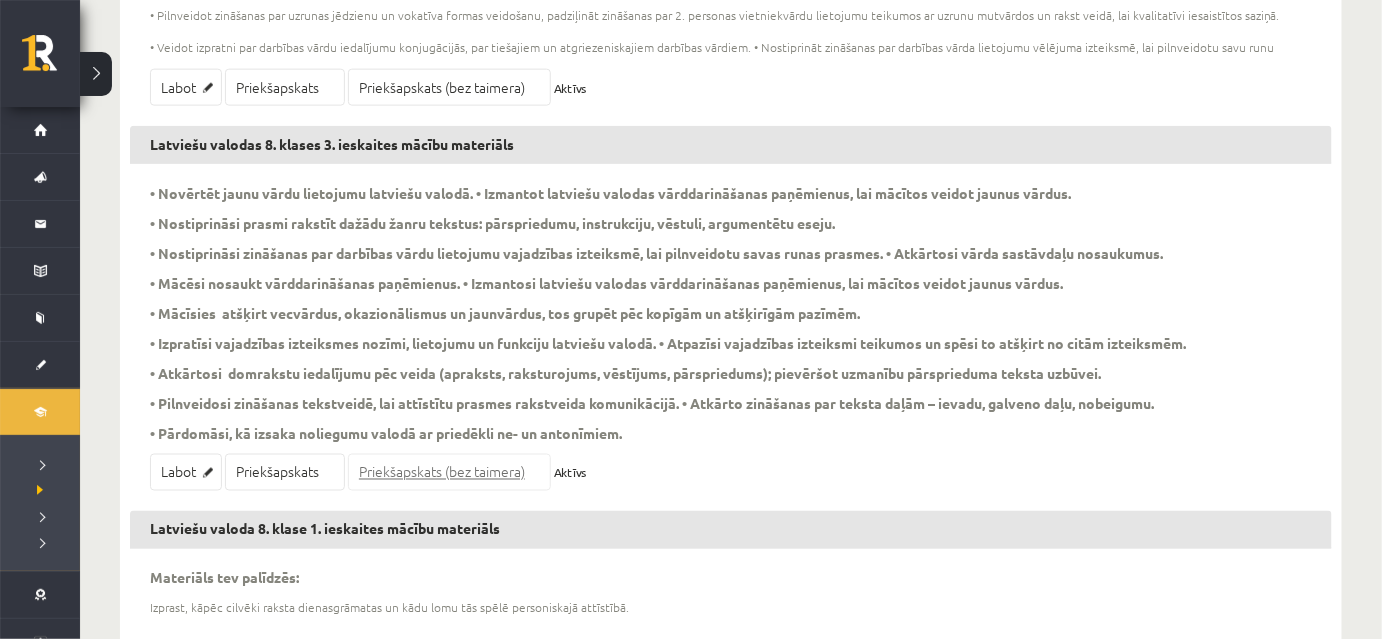 click on "Priekšapskats (bez taimera)" at bounding box center (449, 472) 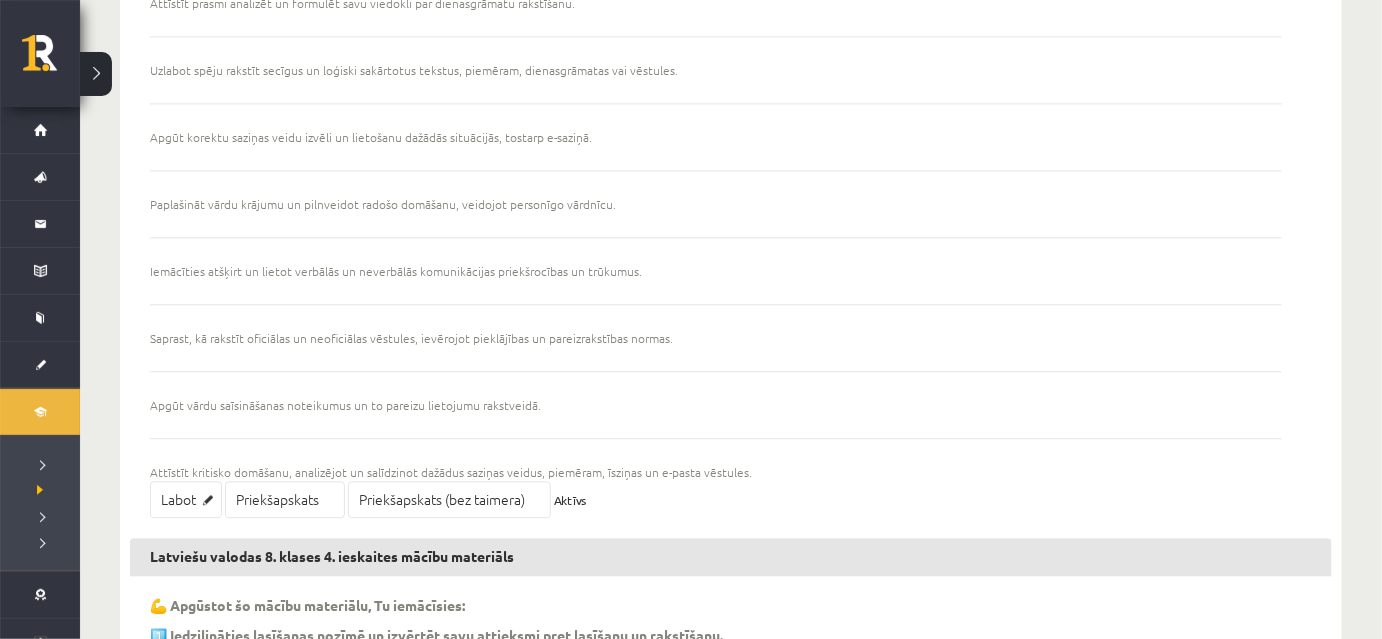 scroll, scrollTop: 1668, scrollLeft: 0, axis: vertical 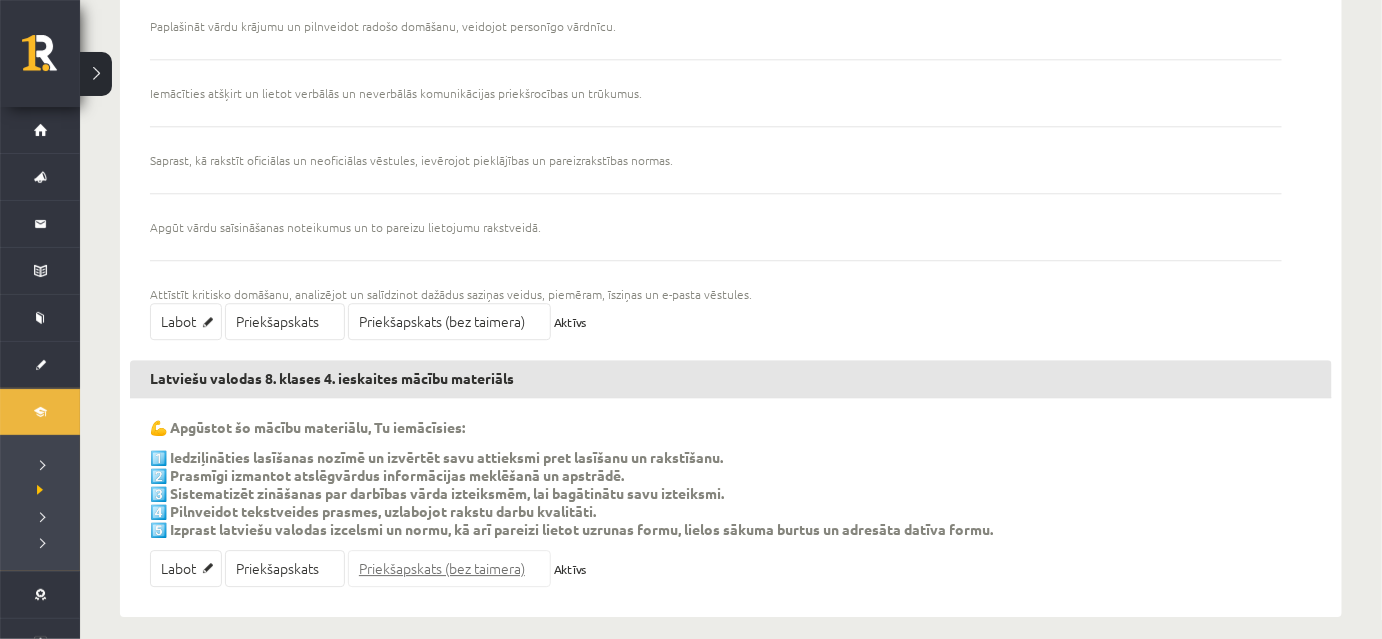 click on "Priekšapskats (bez taimera)" at bounding box center [449, 568] 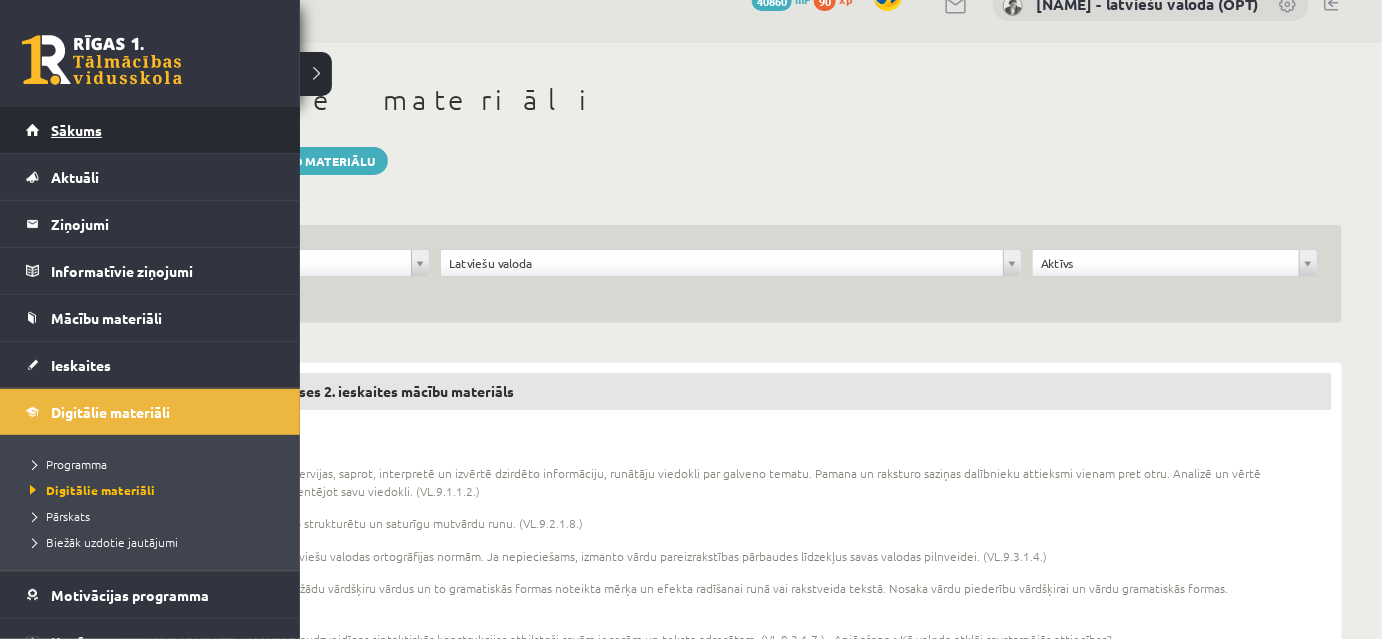 scroll, scrollTop: 32, scrollLeft: 0, axis: vertical 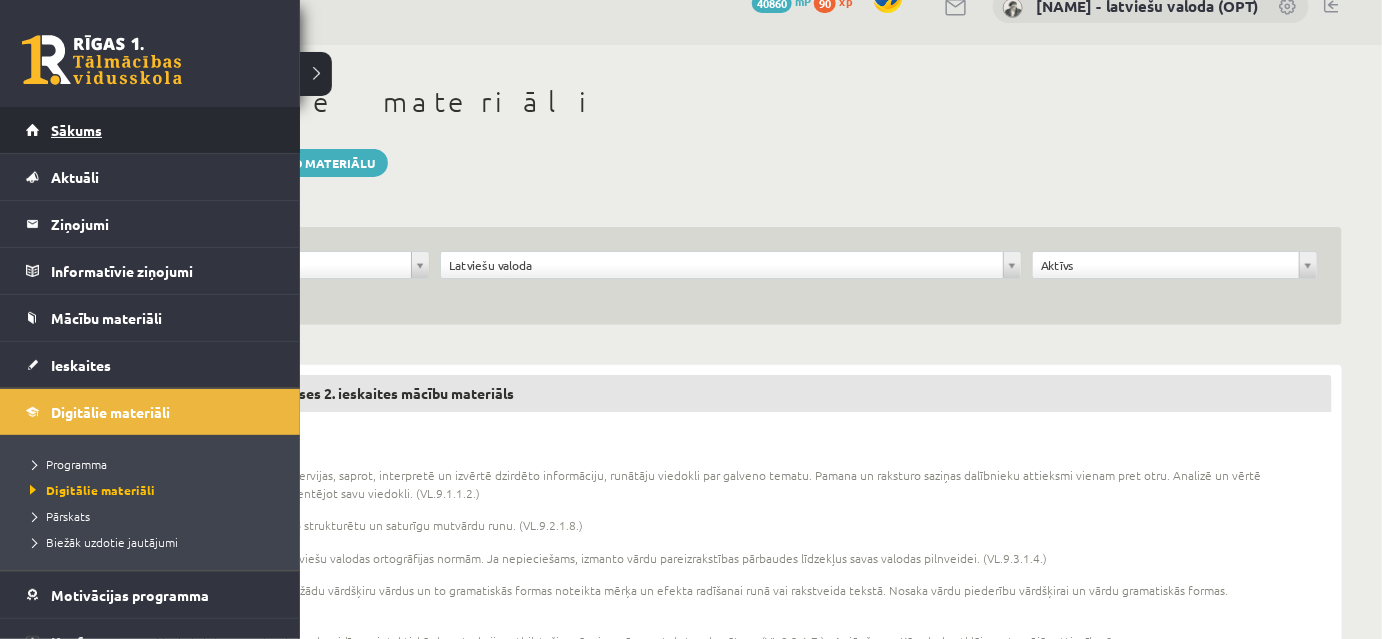 click on "Sākums" at bounding box center [76, 130] 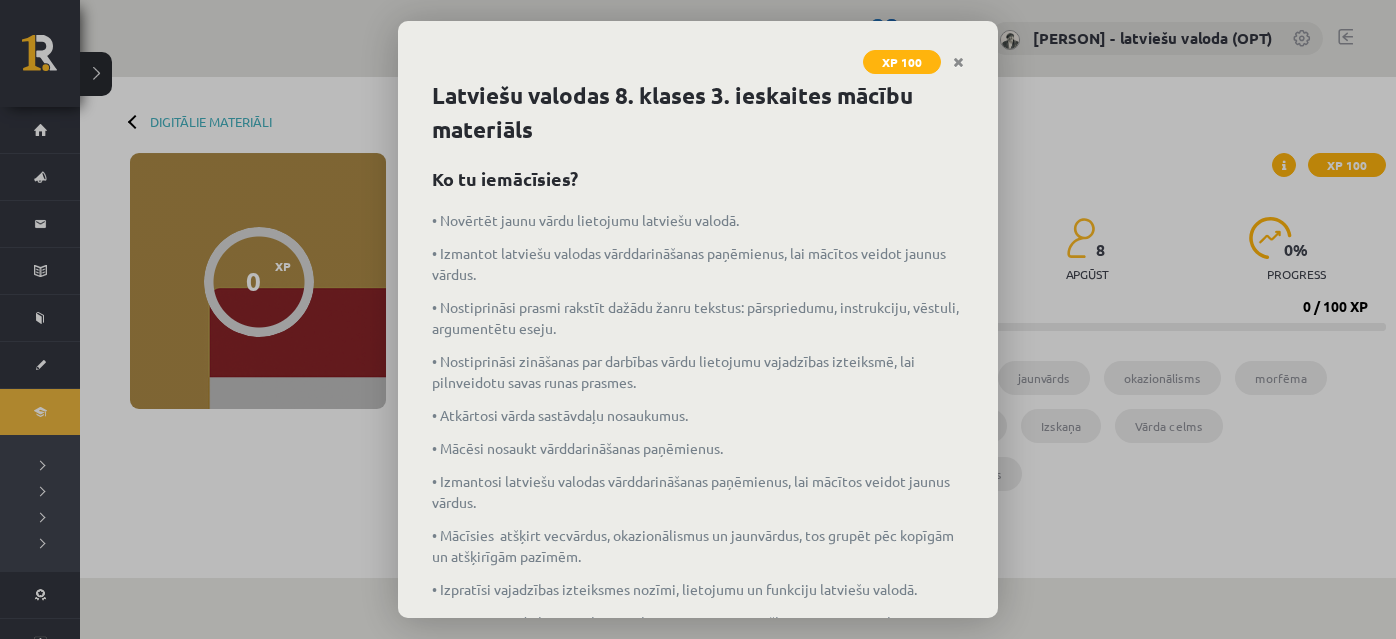scroll, scrollTop: 0, scrollLeft: 0, axis: both 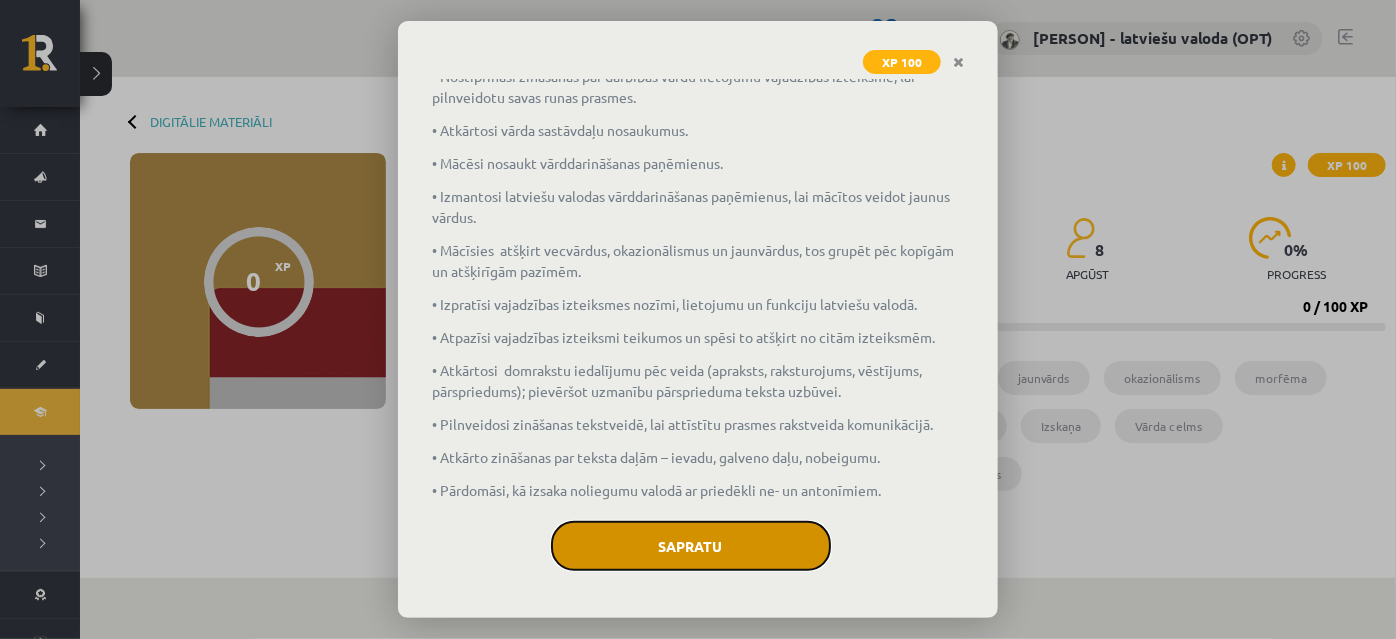 click on "Sapratu" 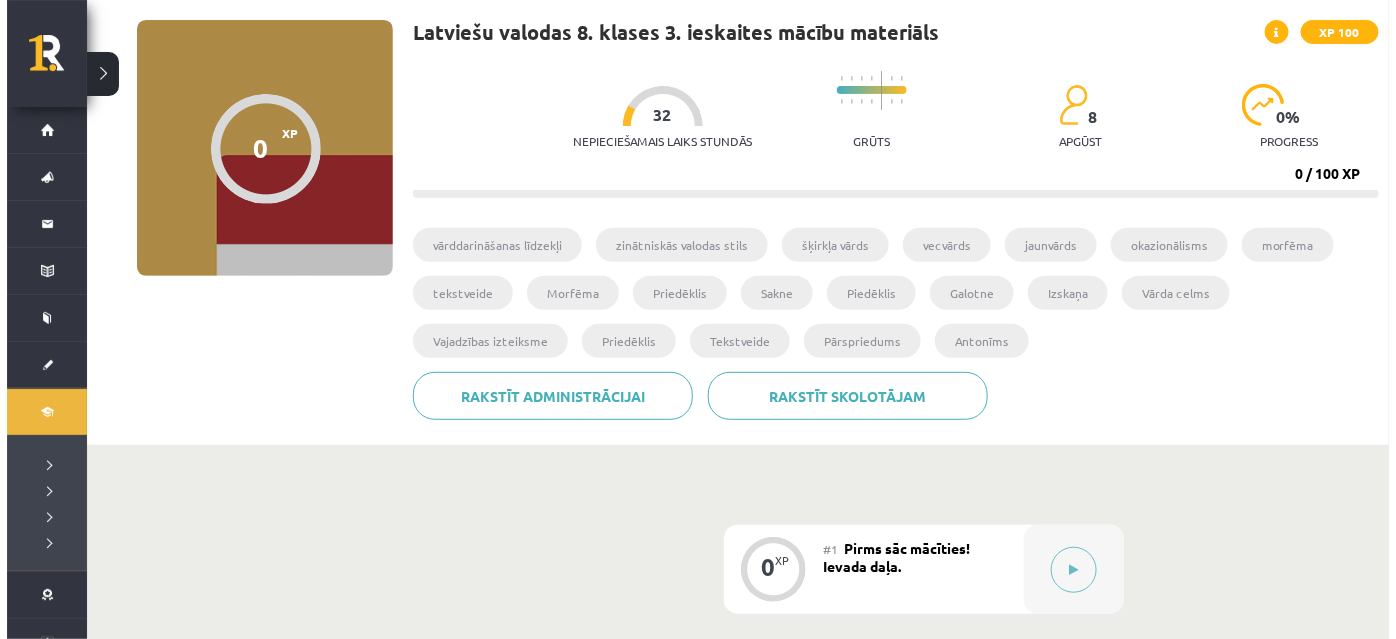 scroll, scrollTop: 272, scrollLeft: 0, axis: vertical 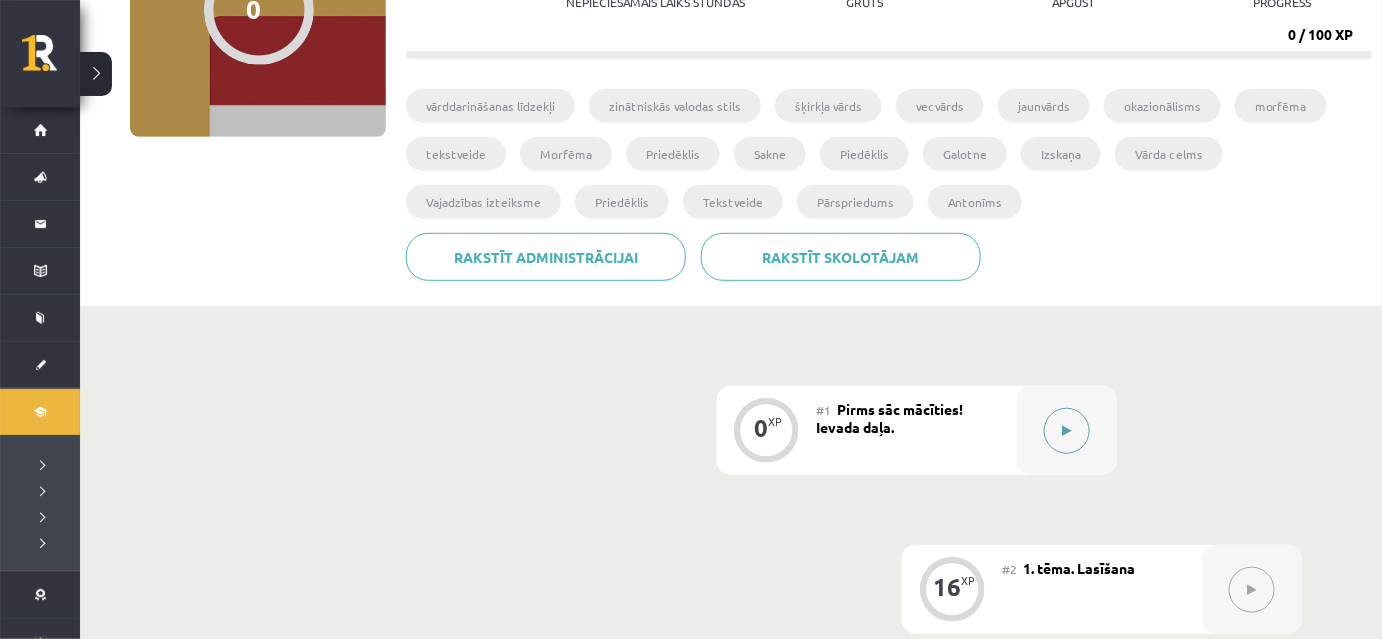 click 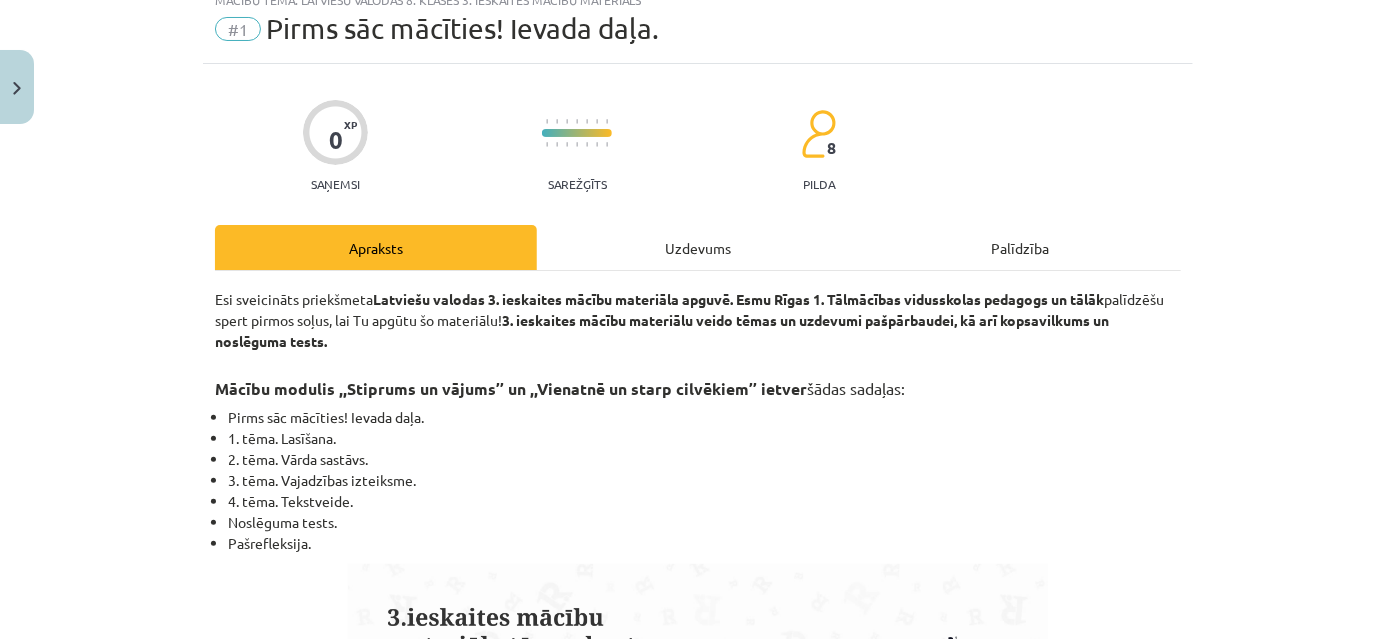 scroll, scrollTop: 181, scrollLeft: 0, axis: vertical 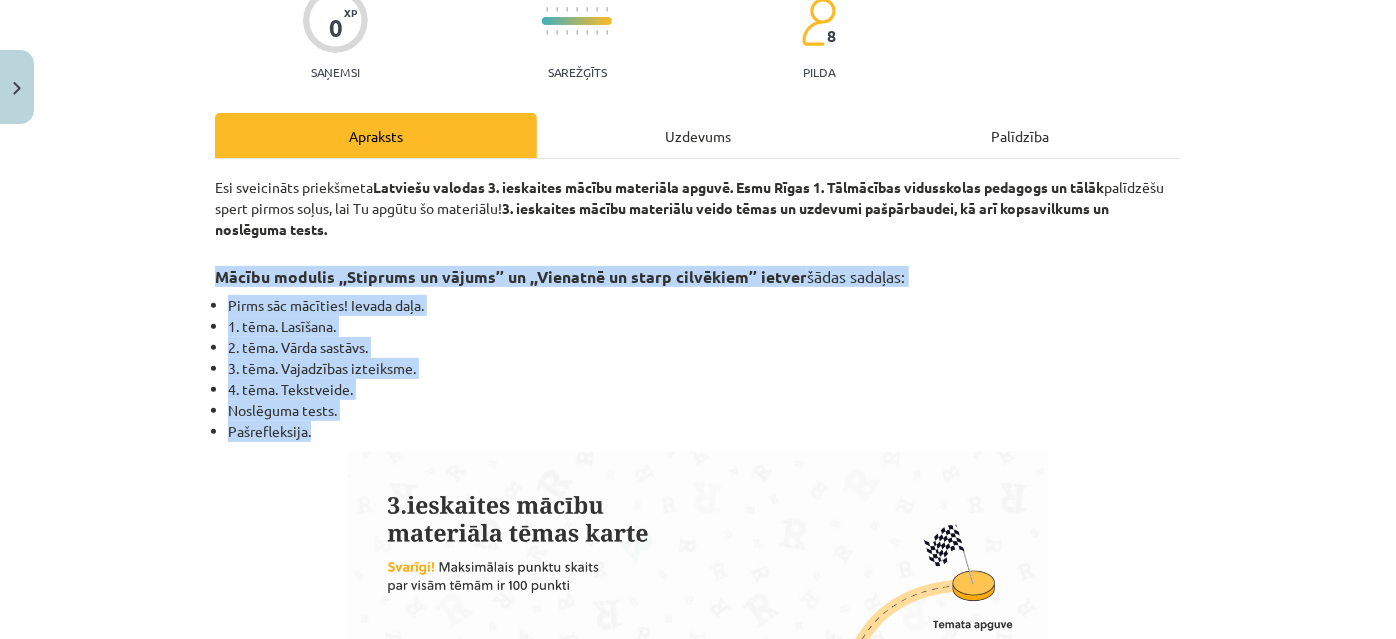 drag, startPoint x: 200, startPoint y: 267, endPoint x: 404, endPoint y: 431, distance: 261.74796 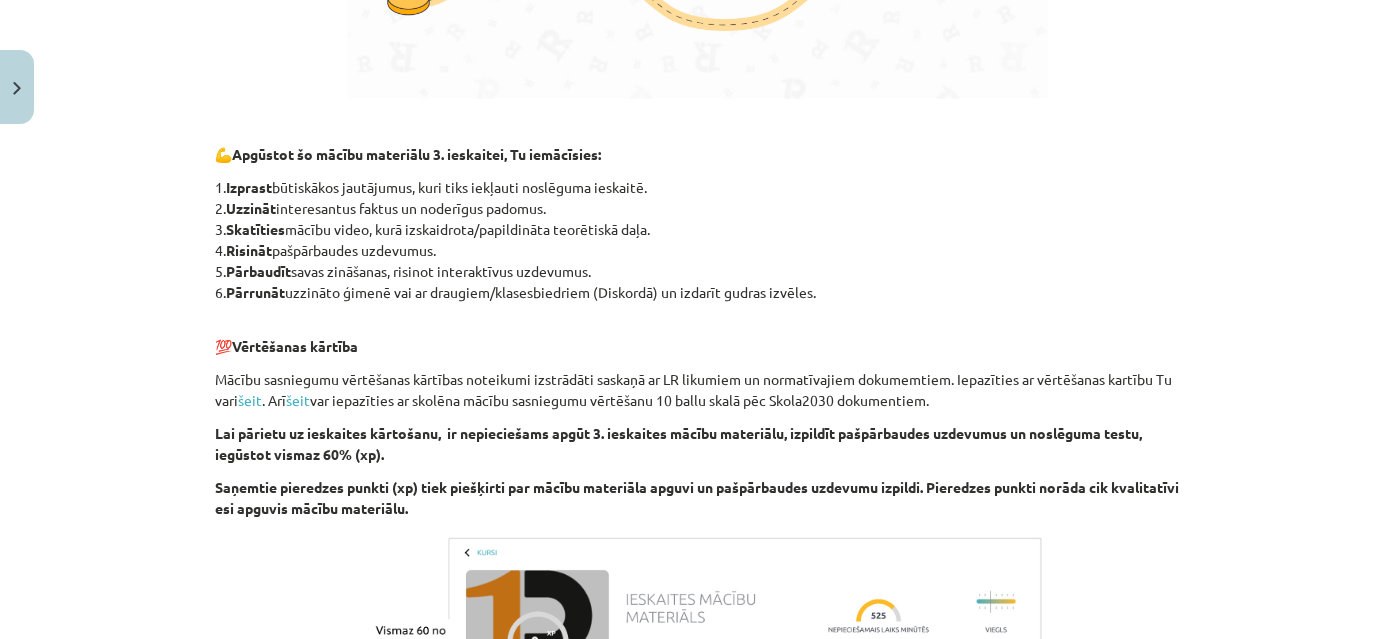 scroll, scrollTop: 1269, scrollLeft: 0, axis: vertical 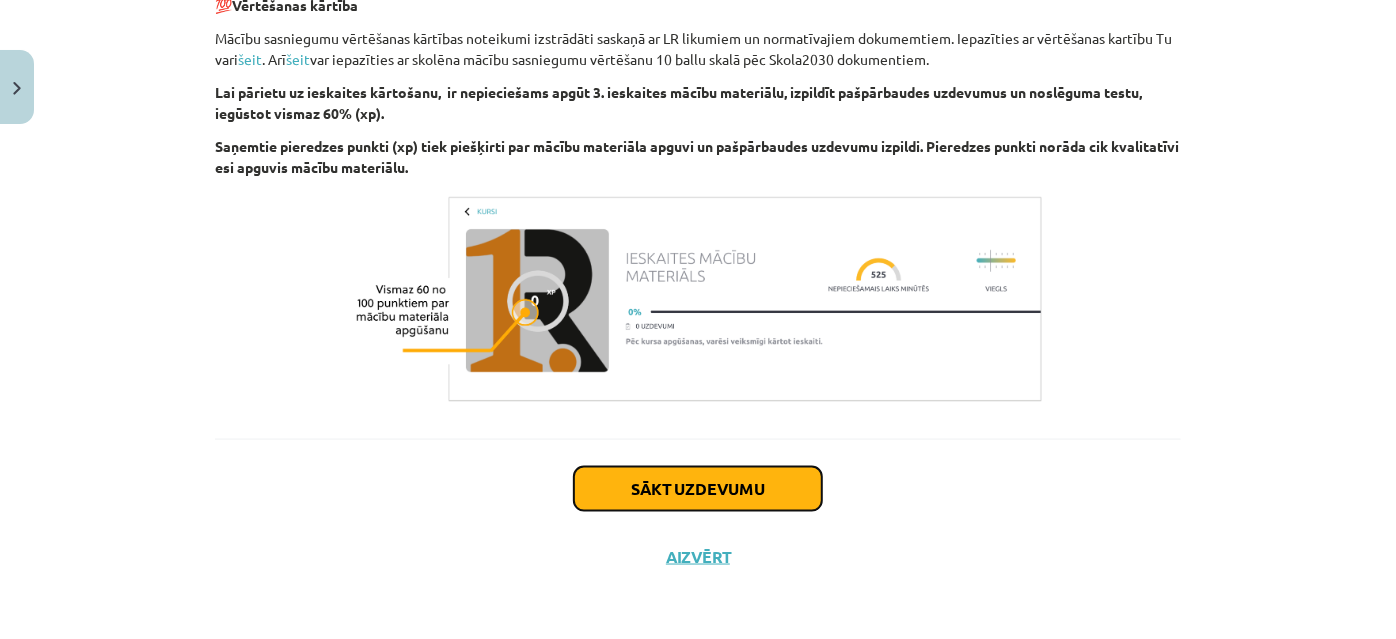 click on "Sākt uzdevumu" 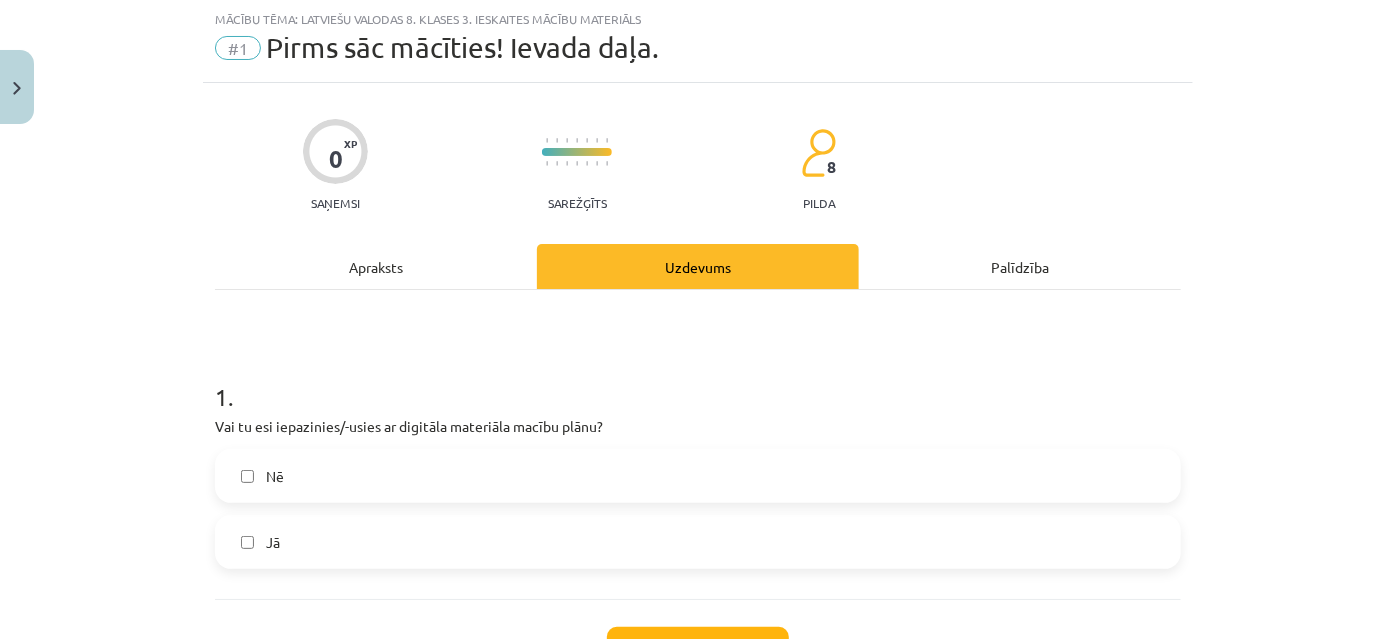 scroll, scrollTop: 50, scrollLeft: 0, axis: vertical 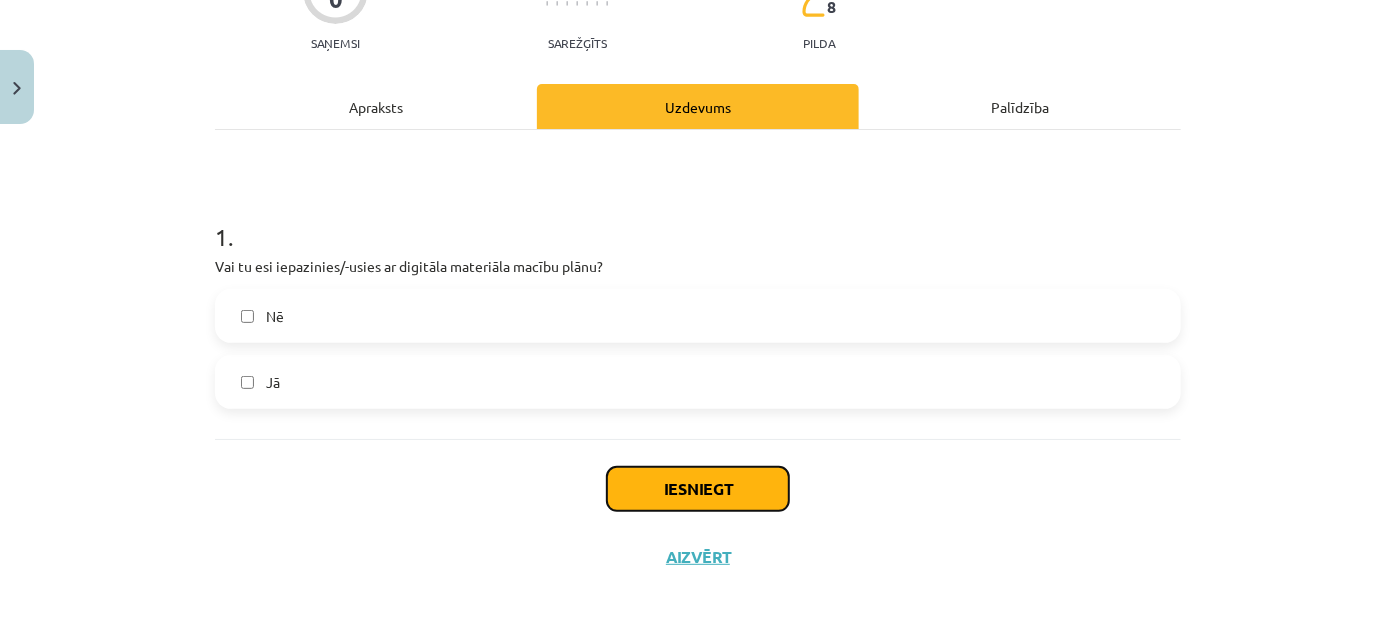 click on "Iesniegt" 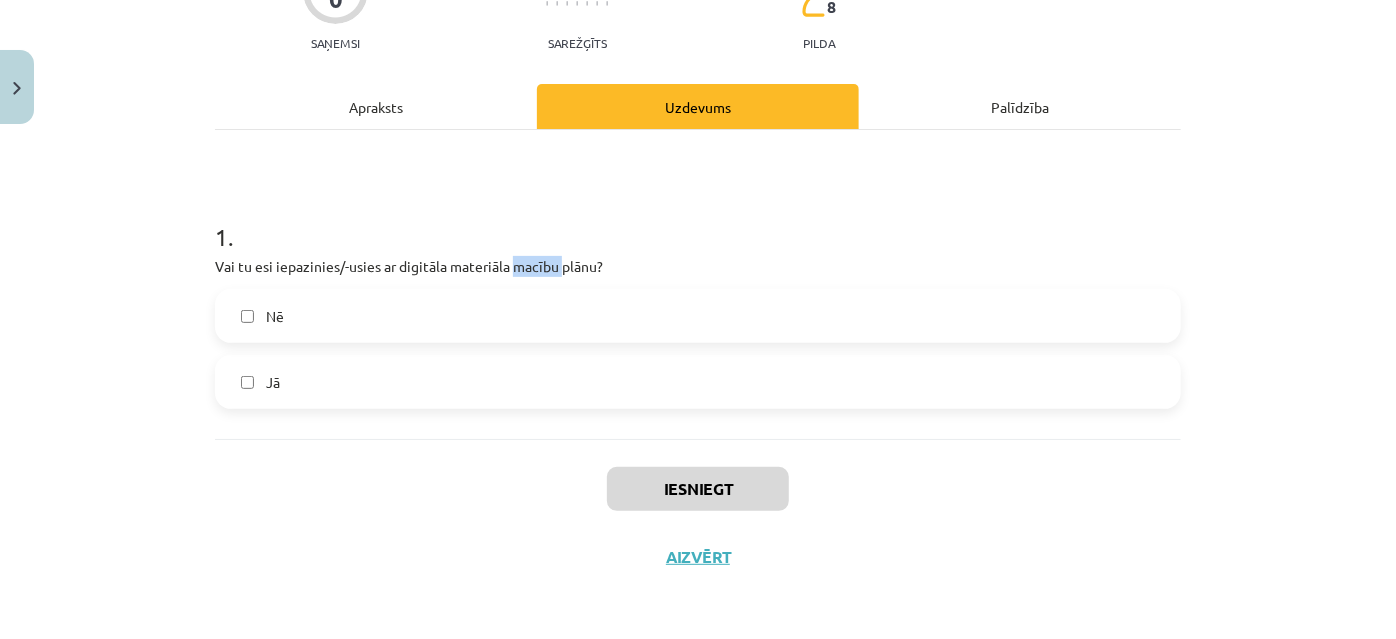 drag, startPoint x: 505, startPoint y: 264, endPoint x: 554, endPoint y: 268, distance: 49.162994 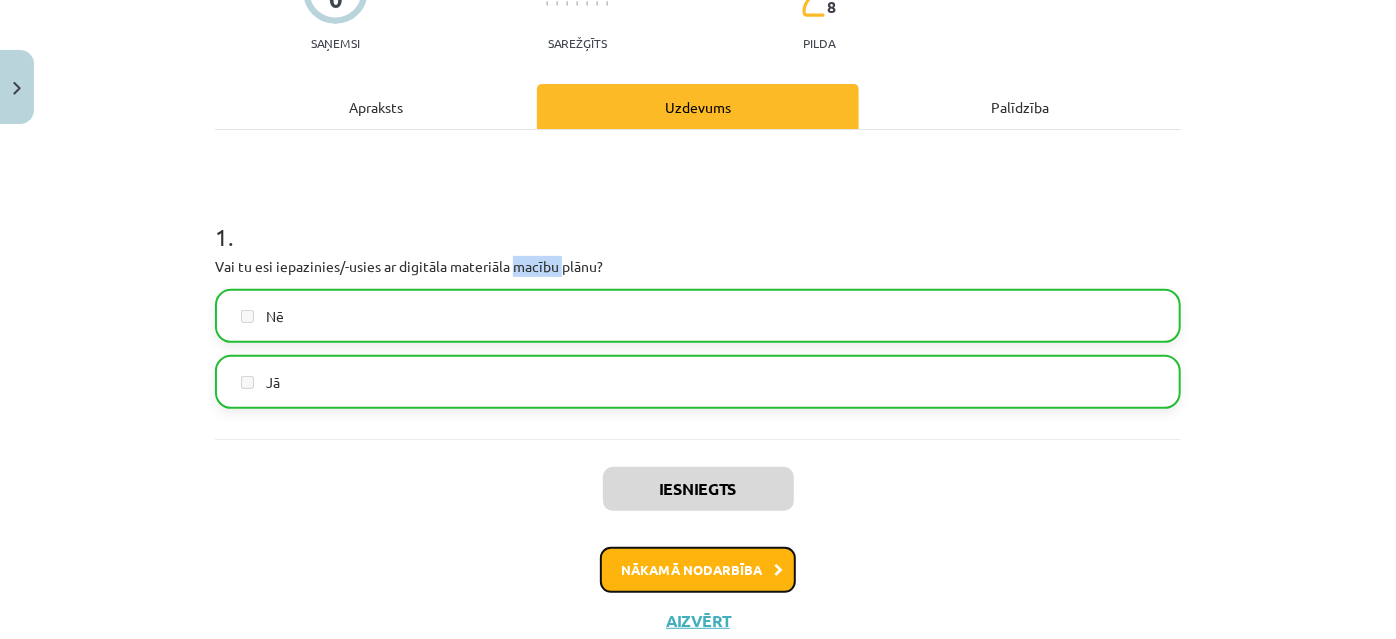 click on "Nākamā nodarbība" 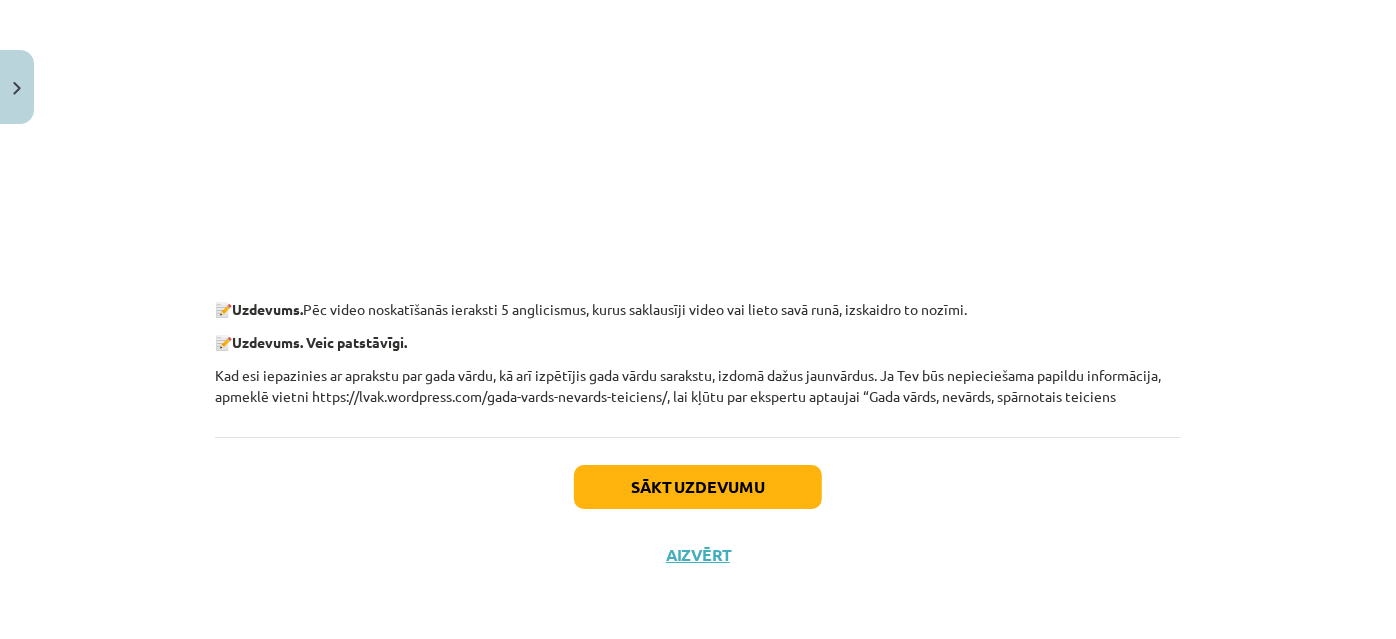 scroll, scrollTop: 3344, scrollLeft: 0, axis: vertical 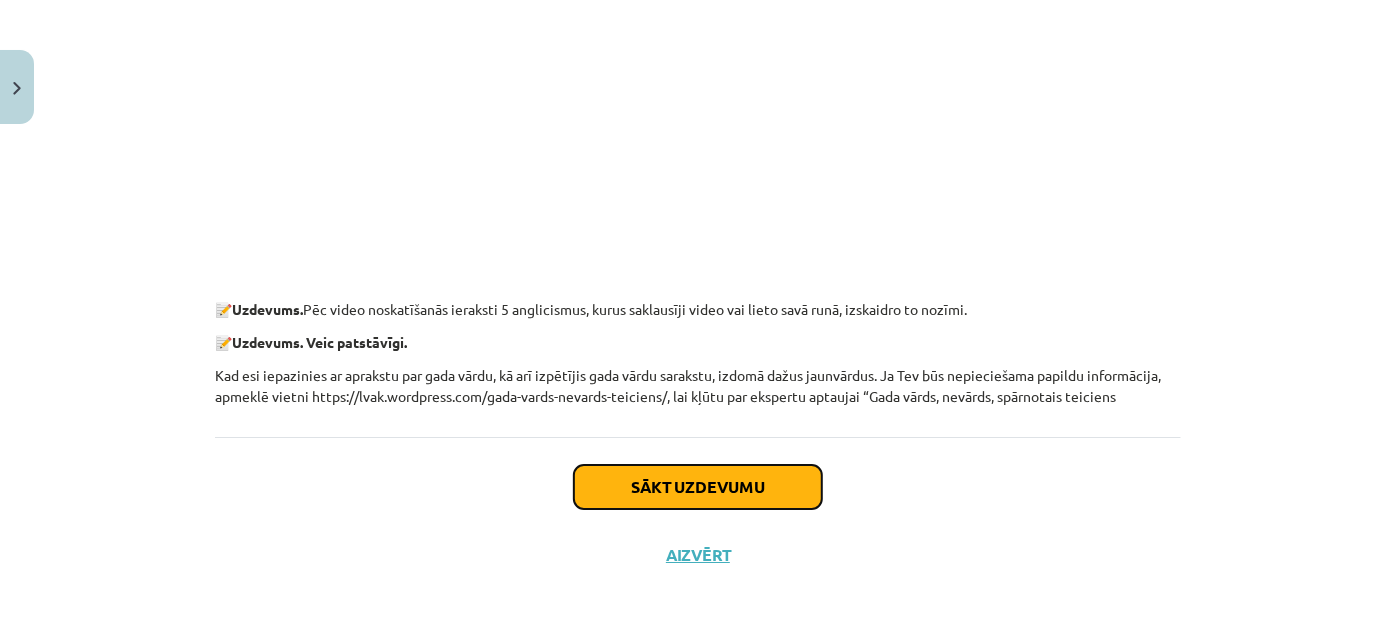 click on "Sākt uzdevumu" 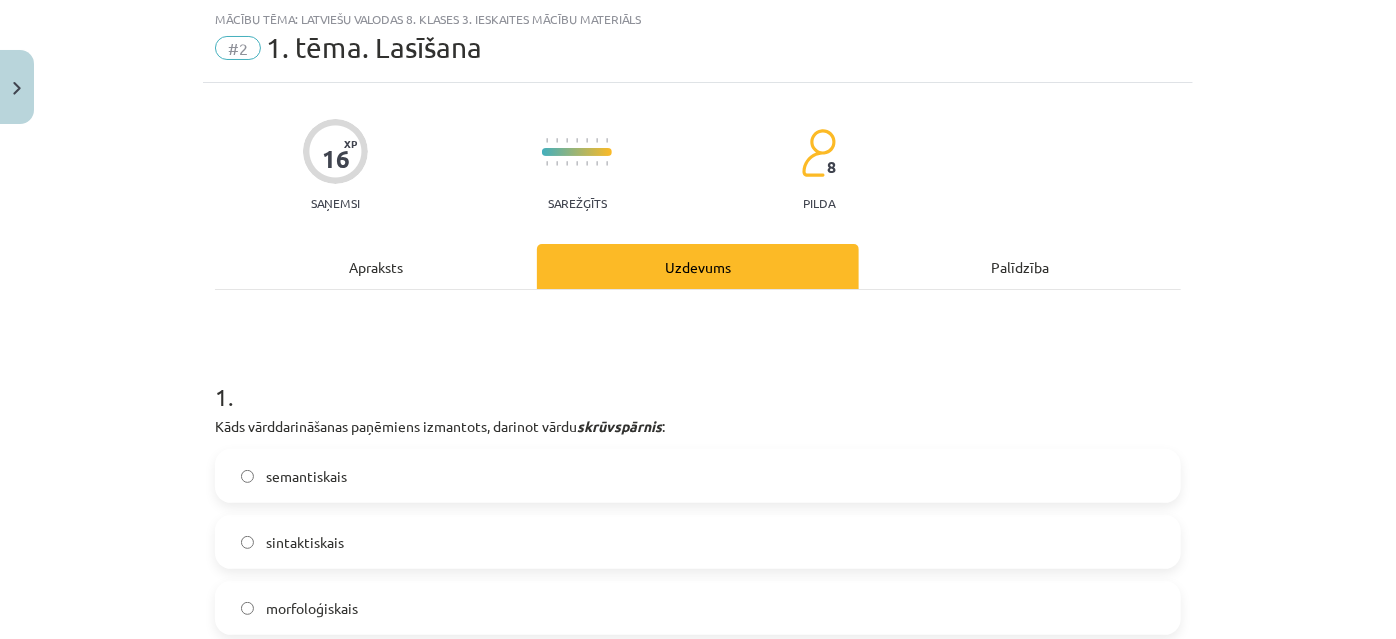 scroll, scrollTop: 232, scrollLeft: 0, axis: vertical 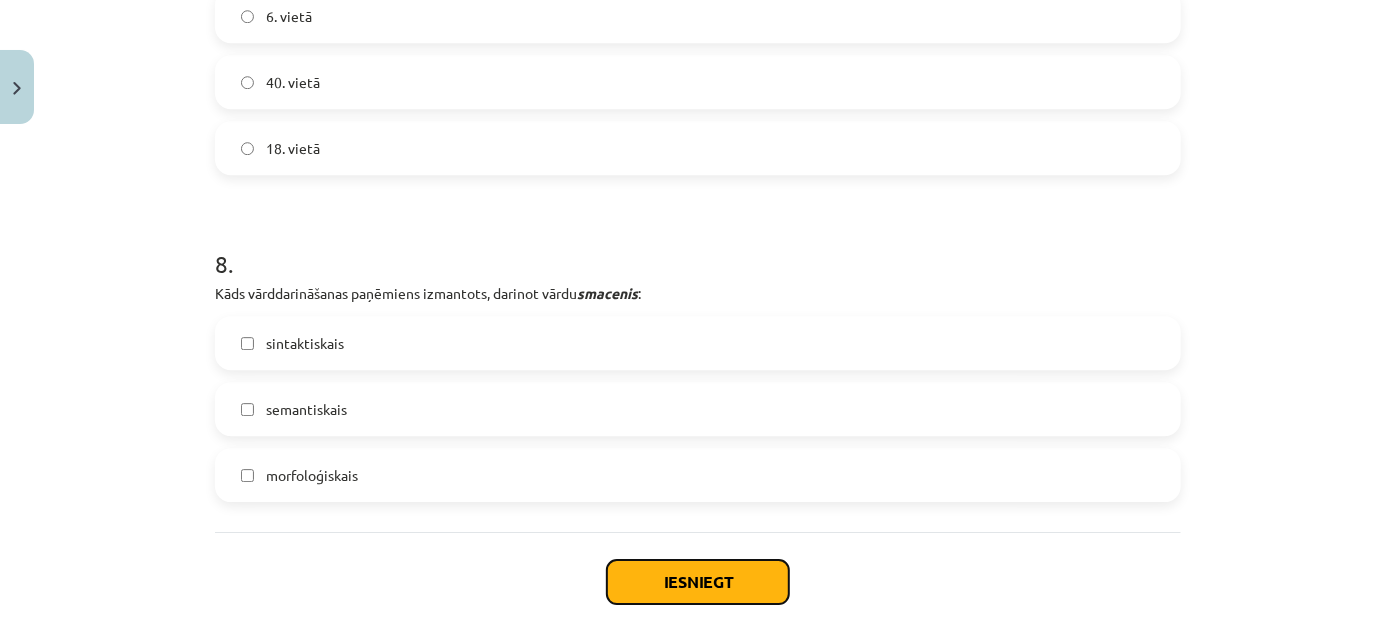 click on "Iesniegt" 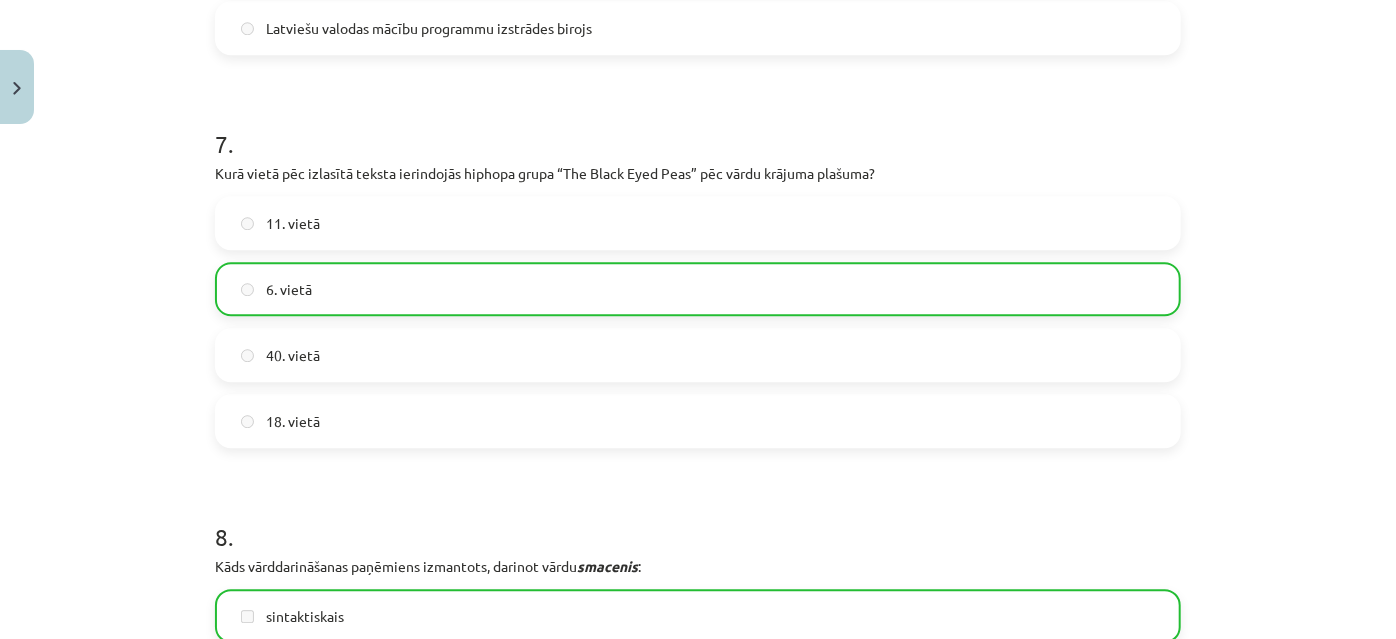 scroll, scrollTop: 2959, scrollLeft: 0, axis: vertical 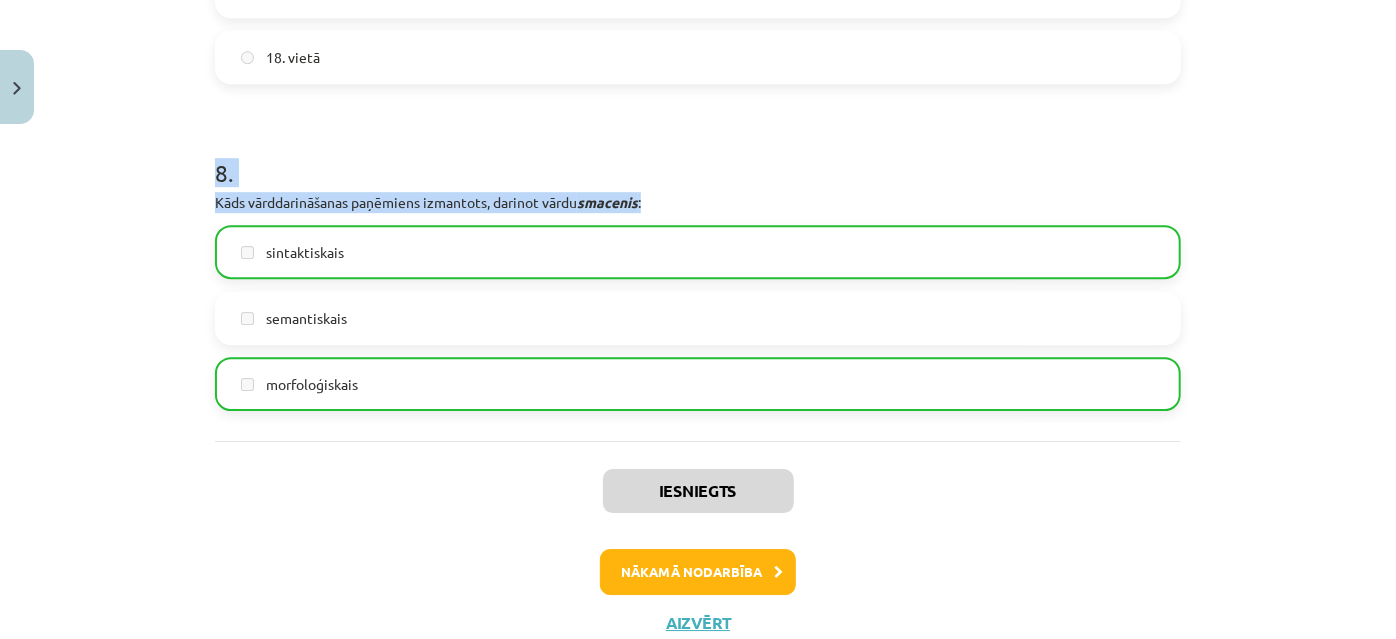 drag, startPoint x: 207, startPoint y: 170, endPoint x: 690, endPoint y: 208, distance: 484.49252 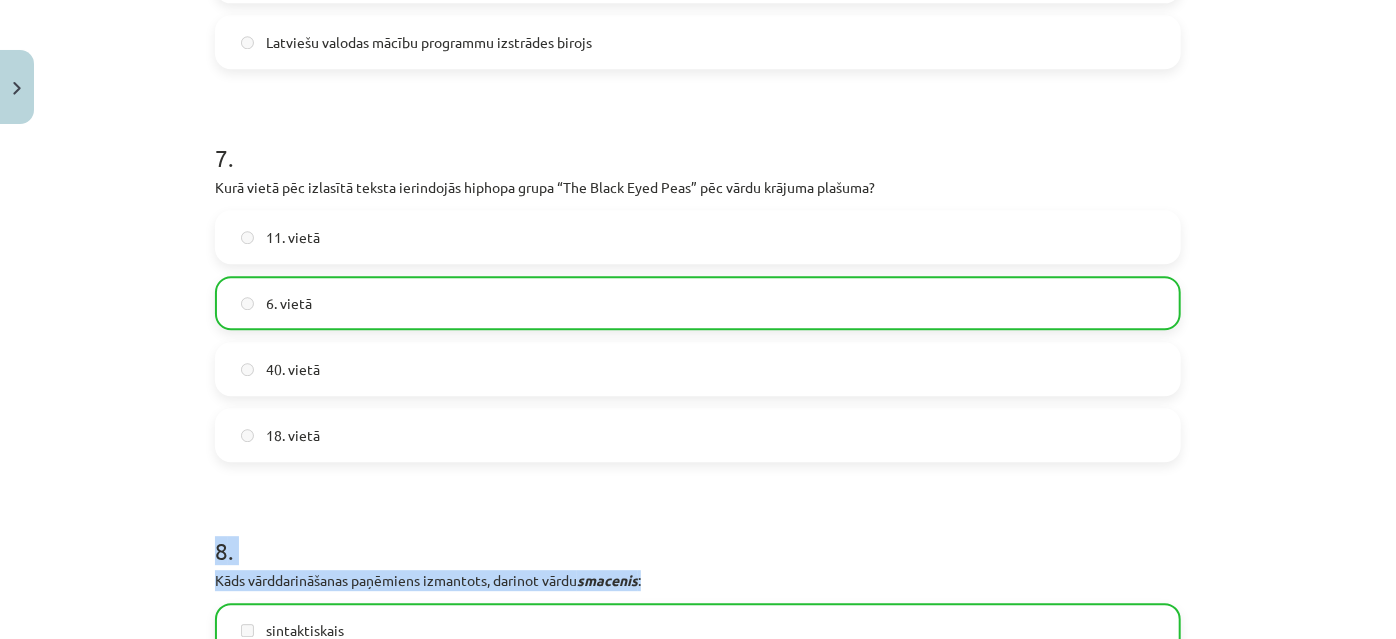 scroll, scrollTop: 2413, scrollLeft: 0, axis: vertical 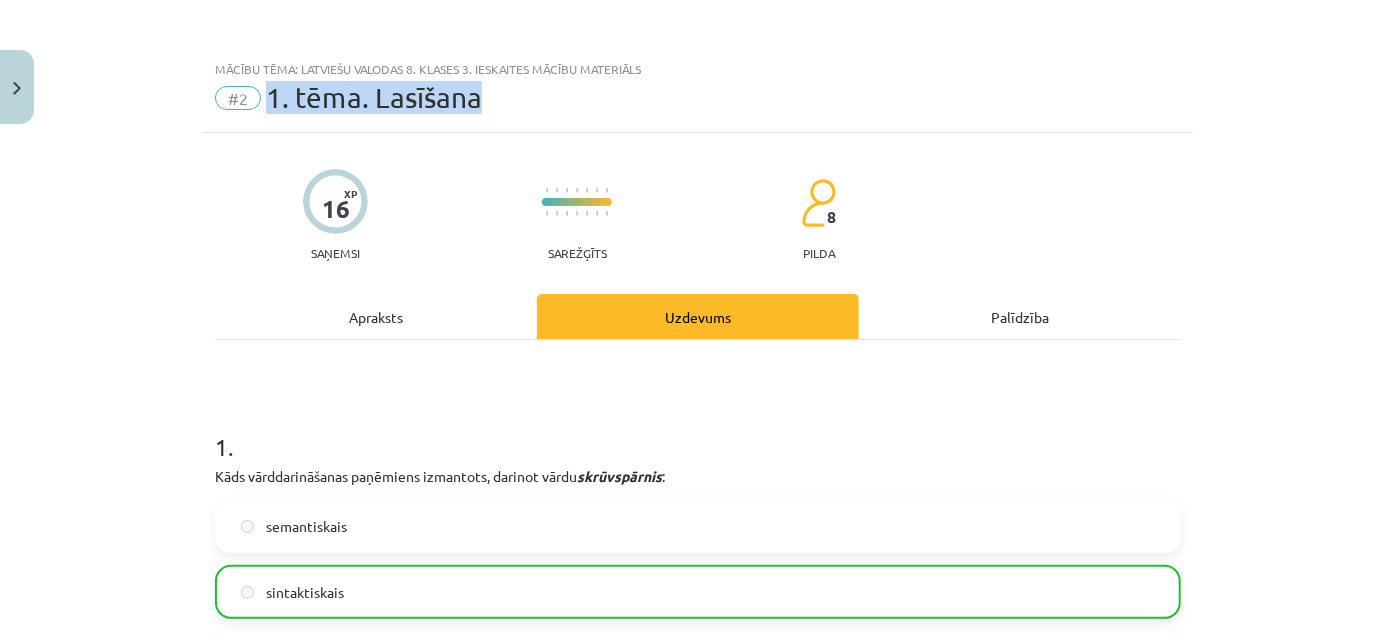 drag, startPoint x: 477, startPoint y: 98, endPoint x: 256, endPoint y: 92, distance: 221.08144 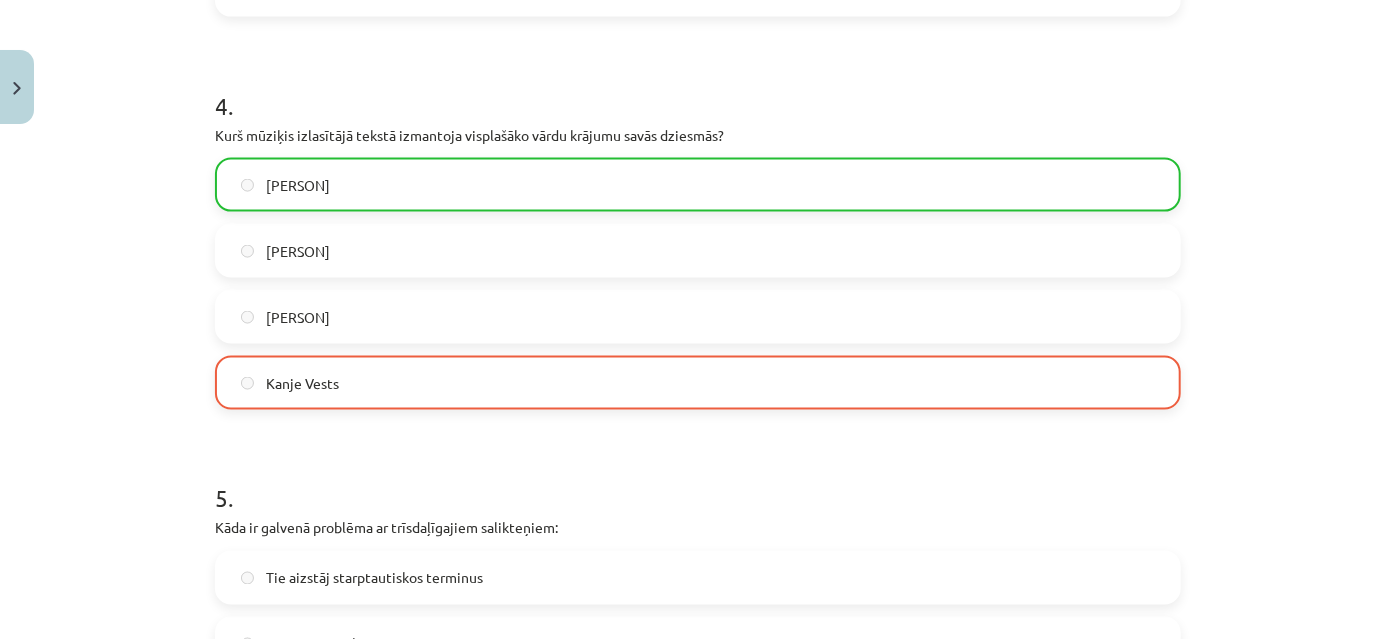 scroll, scrollTop: 3024, scrollLeft: 0, axis: vertical 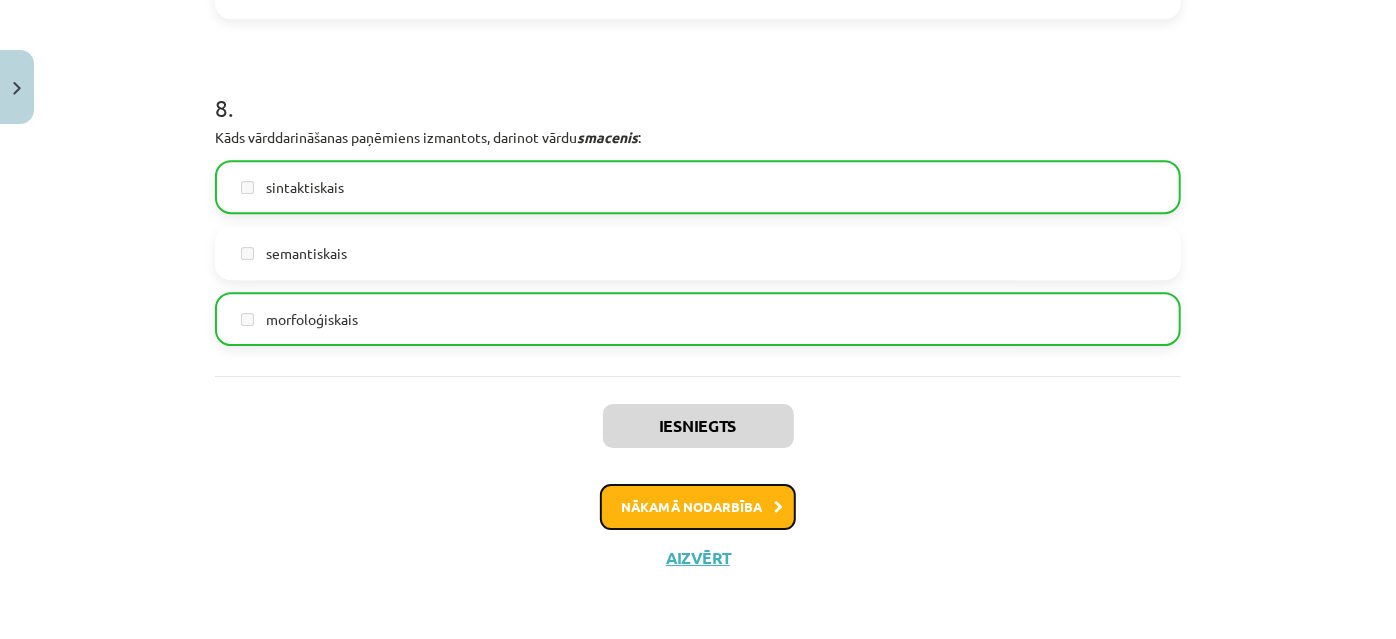 click on "Nākamā nodarbība" 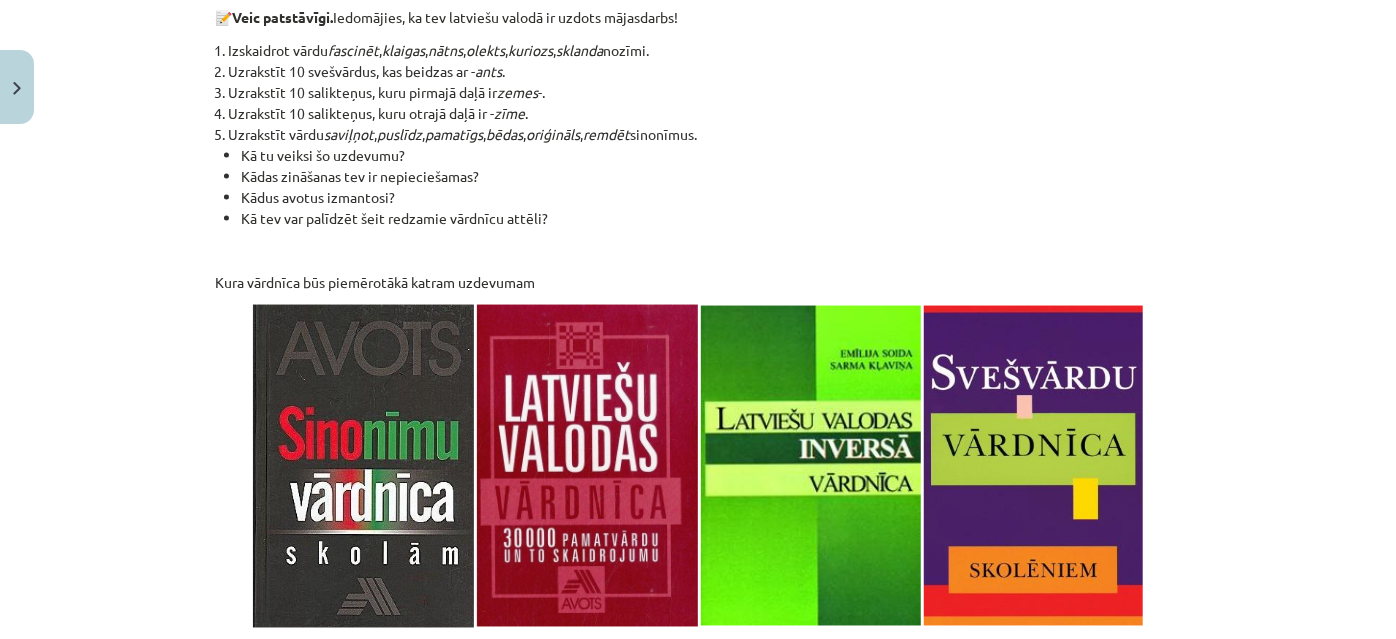 scroll, scrollTop: 5454, scrollLeft: 0, axis: vertical 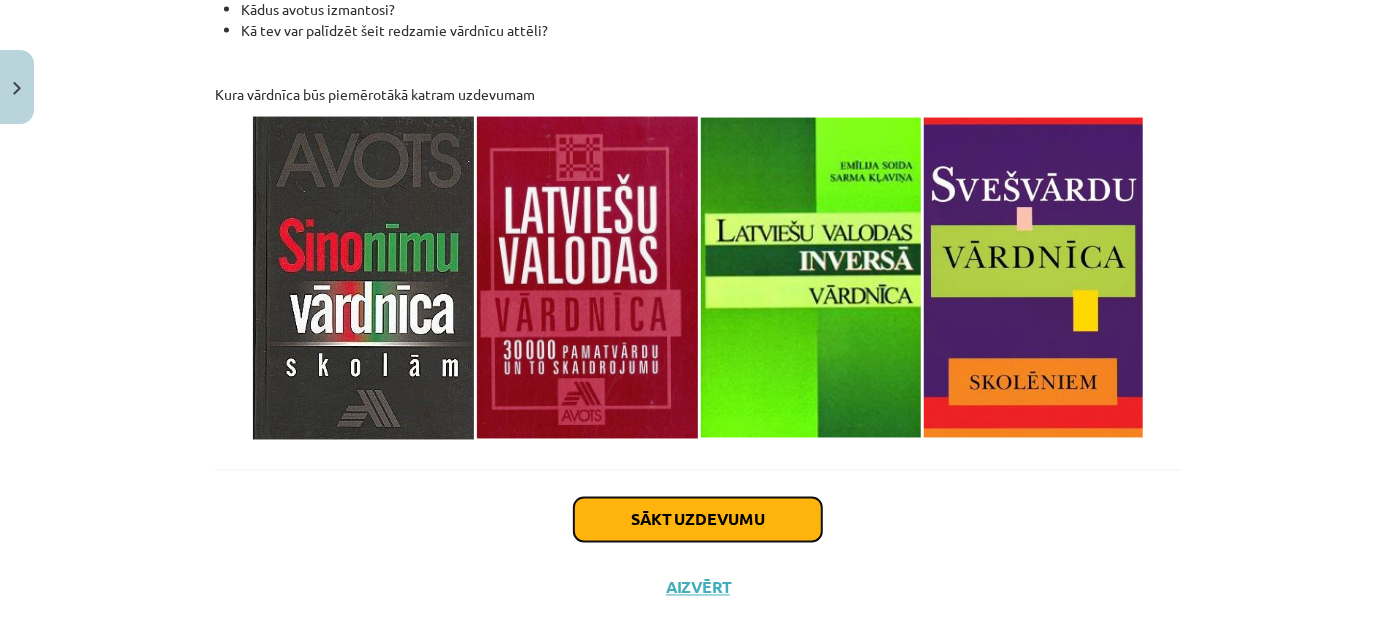 click on "Sākt uzdevumu" 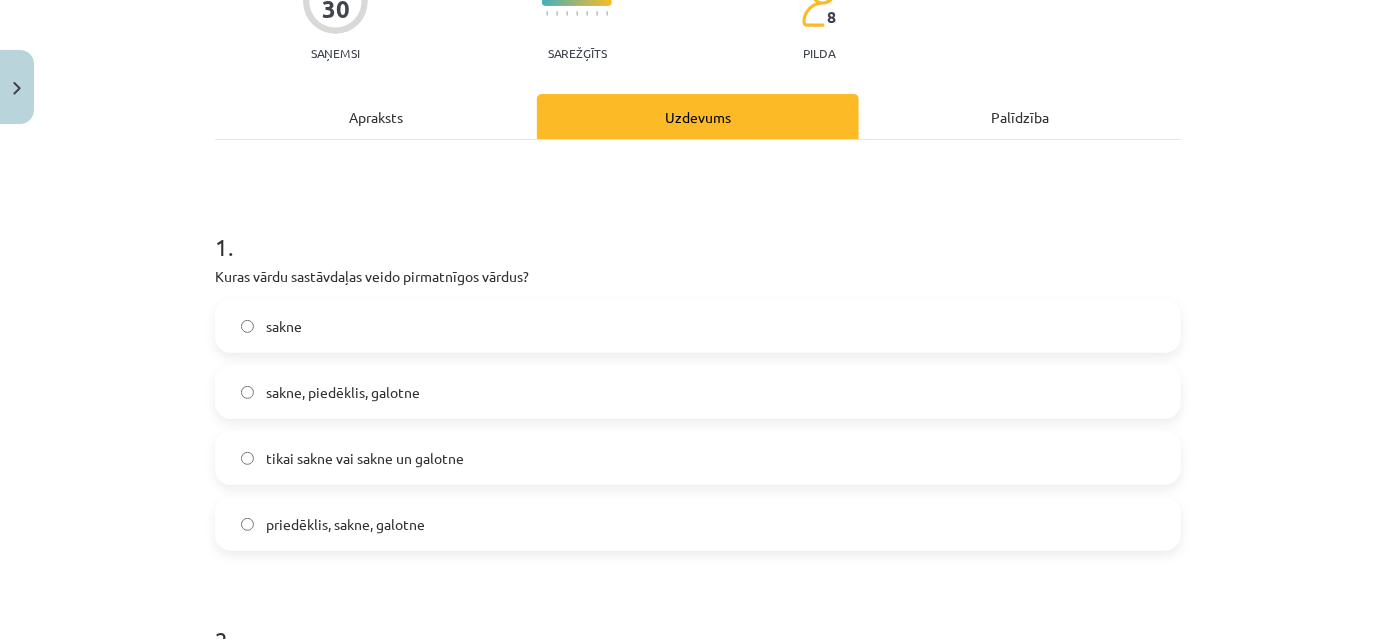 scroll, scrollTop: 232, scrollLeft: 0, axis: vertical 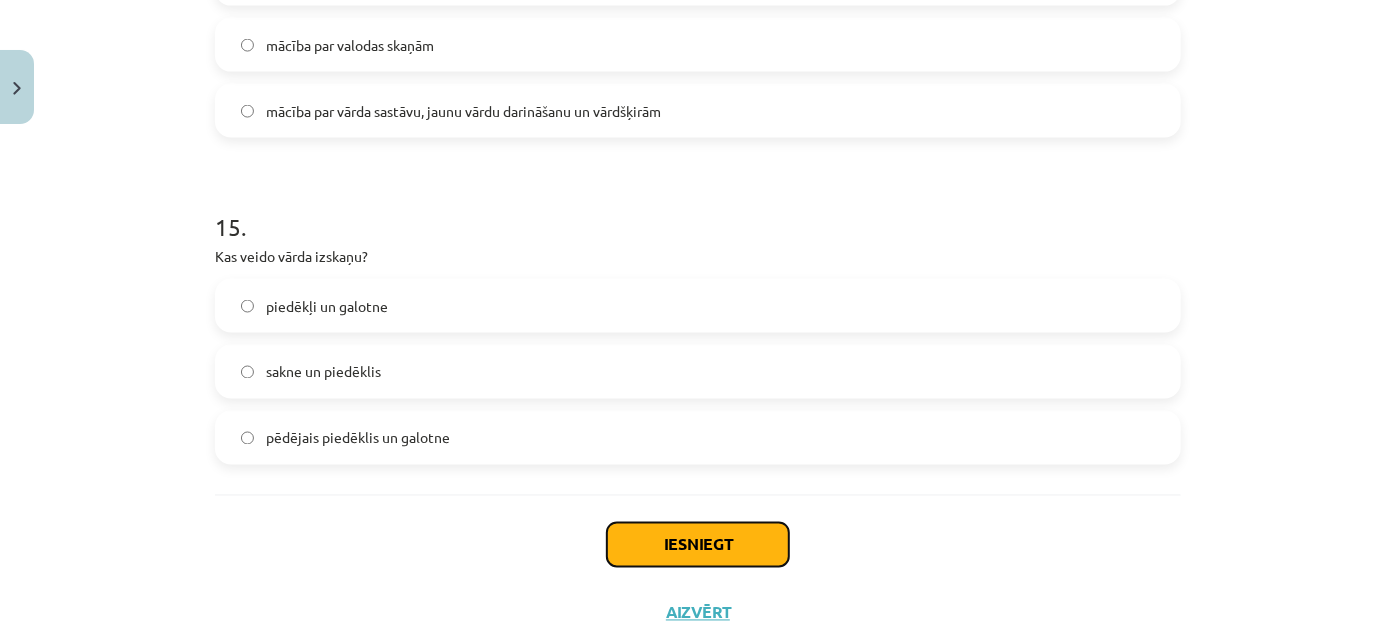 click on "Iesniegt" 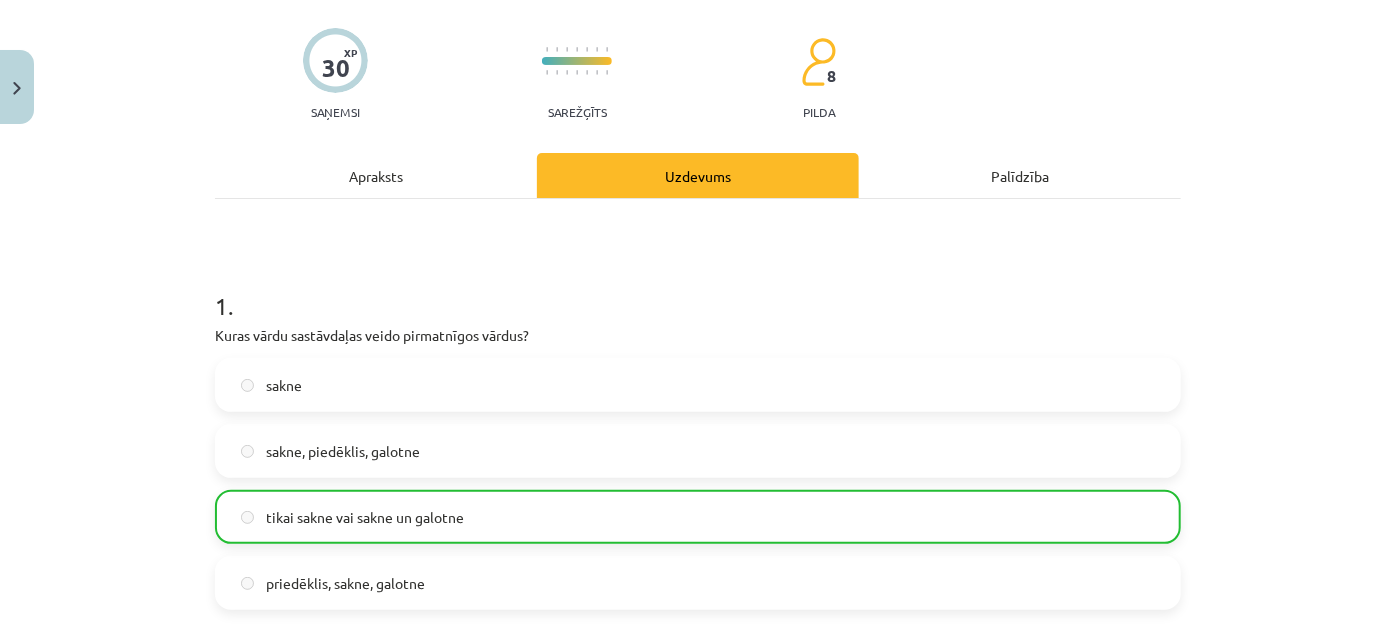 scroll, scrollTop: 686, scrollLeft: 0, axis: vertical 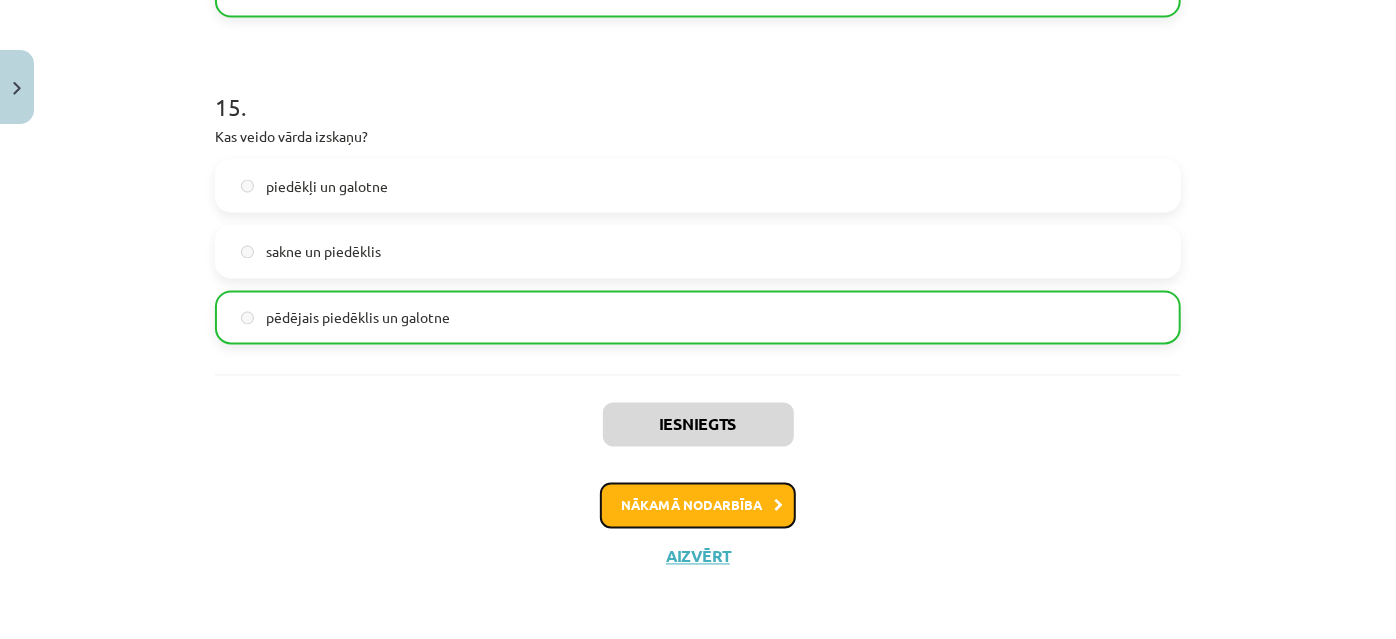 click on "Nākamā nodarbība" 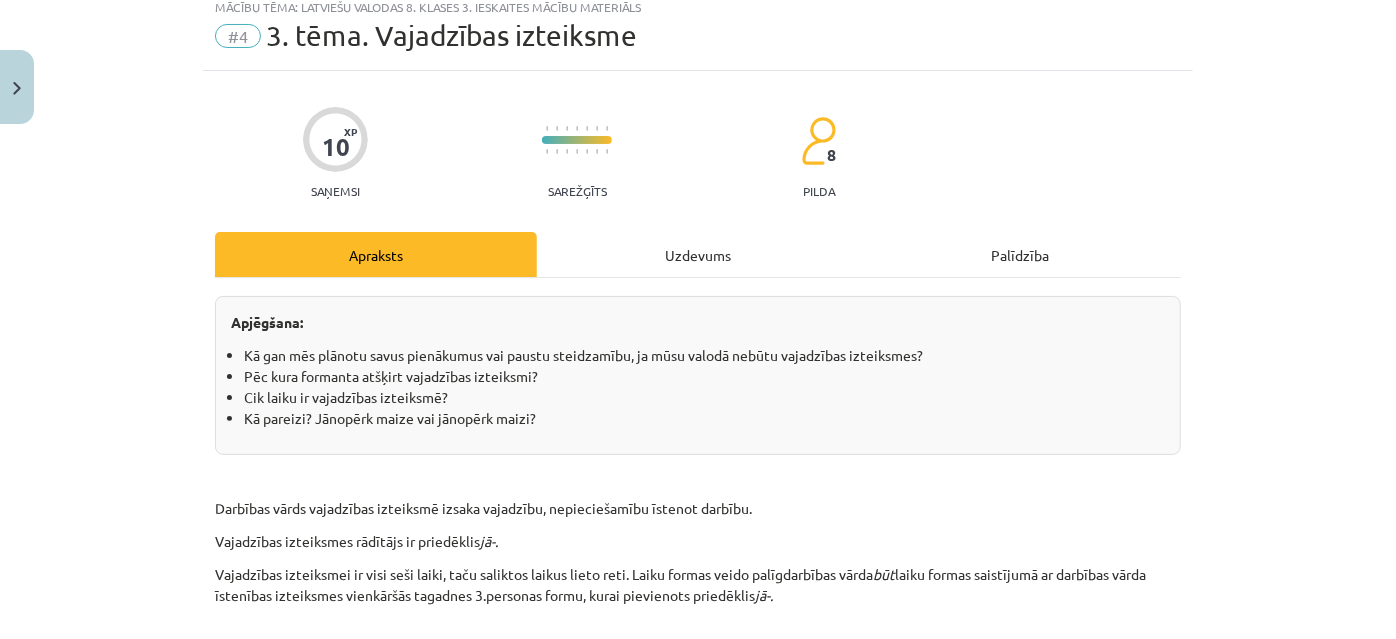 scroll, scrollTop: 0, scrollLeft: 0, axis: both 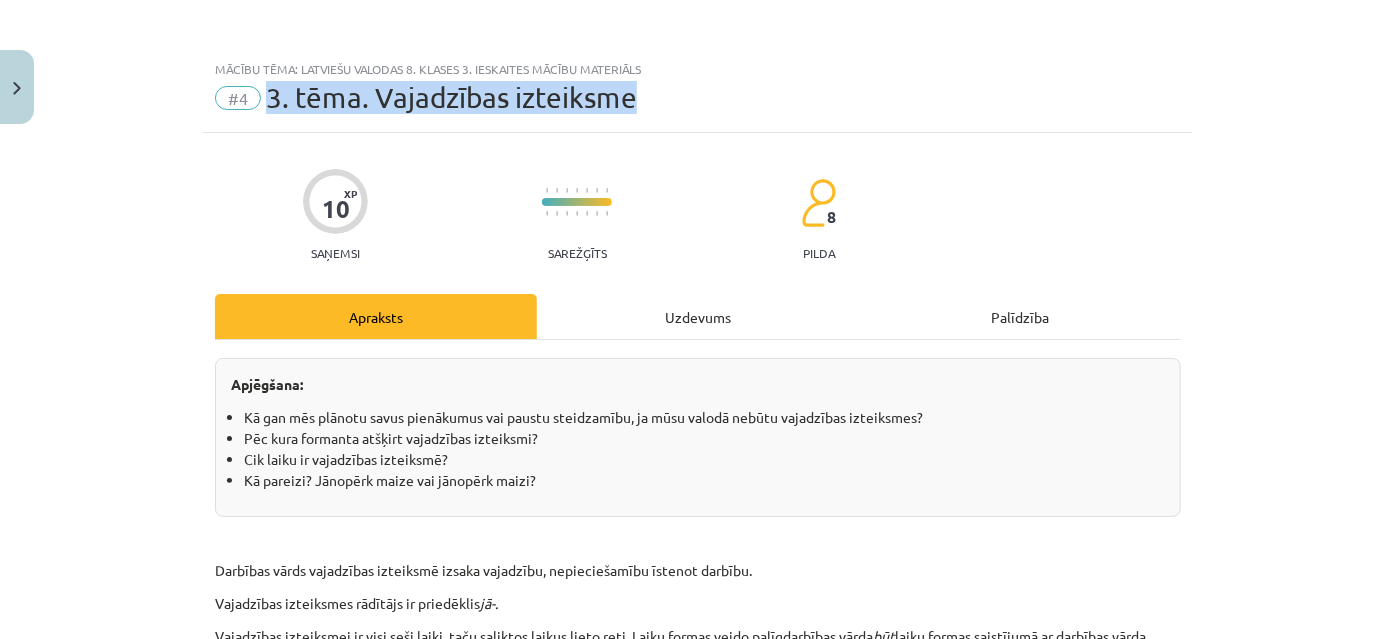 drag, startPoint x: 631, startPoint y: 103, endPoint x: 258, endPoint y: 101, distance: 373.00537 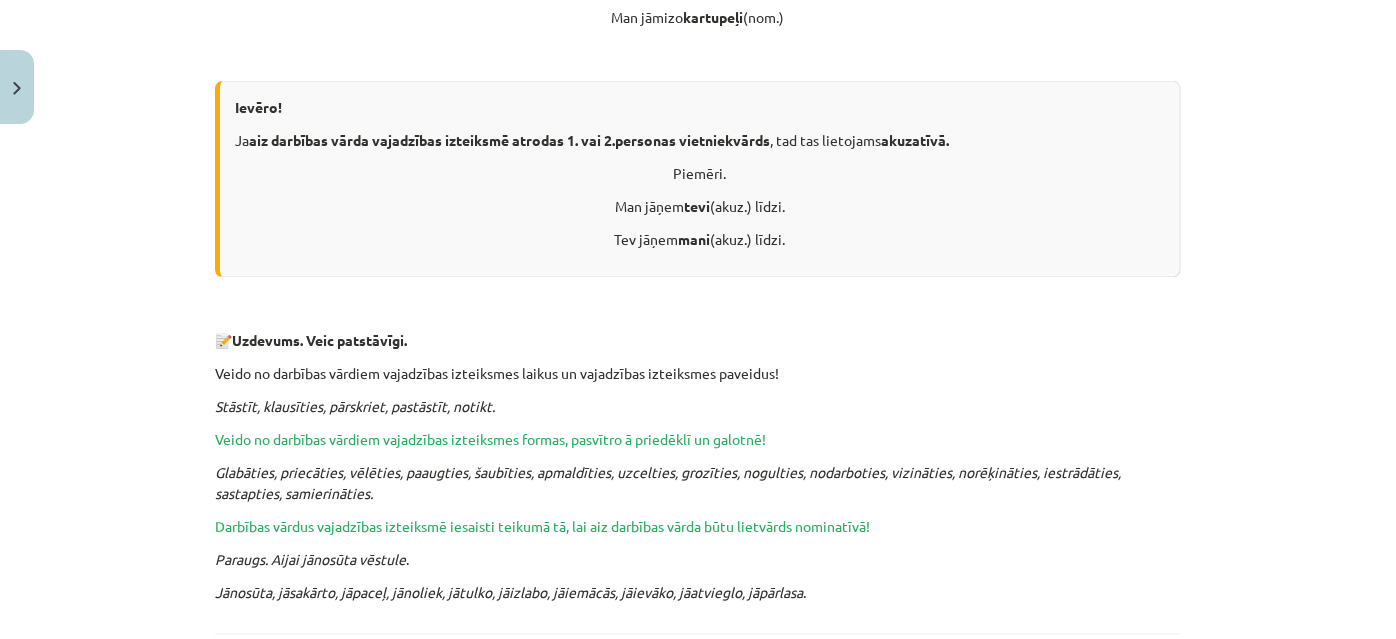 scroll, scrollTop: 1837, scrollLeft: 0, axis: vertical 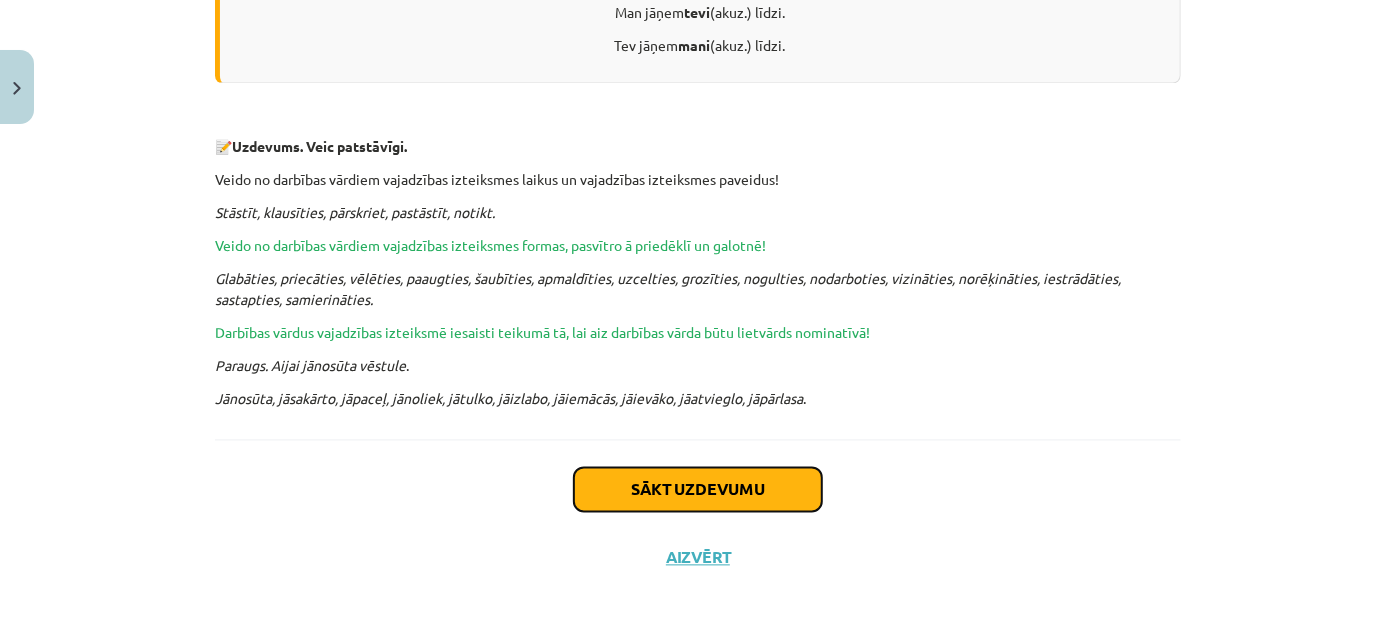 click on "Sākt uzdevumu" 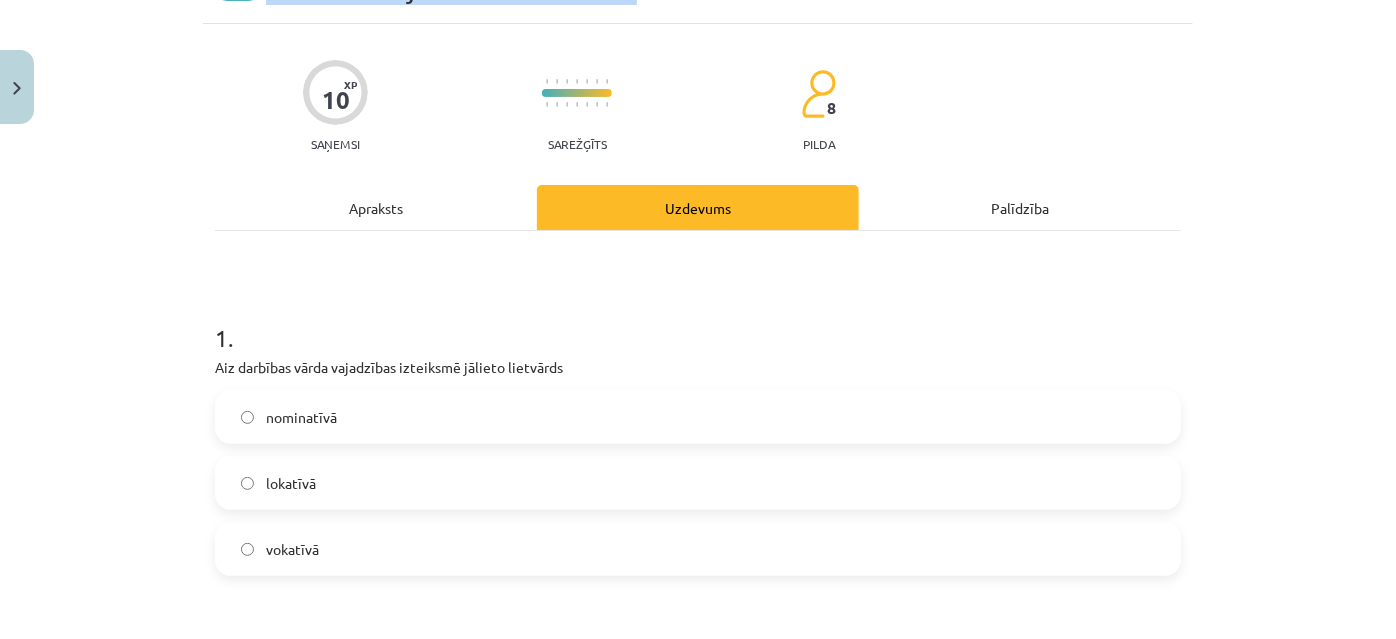 scroll, scrollTop: 141, scrollLeft: 0, axis: vertical 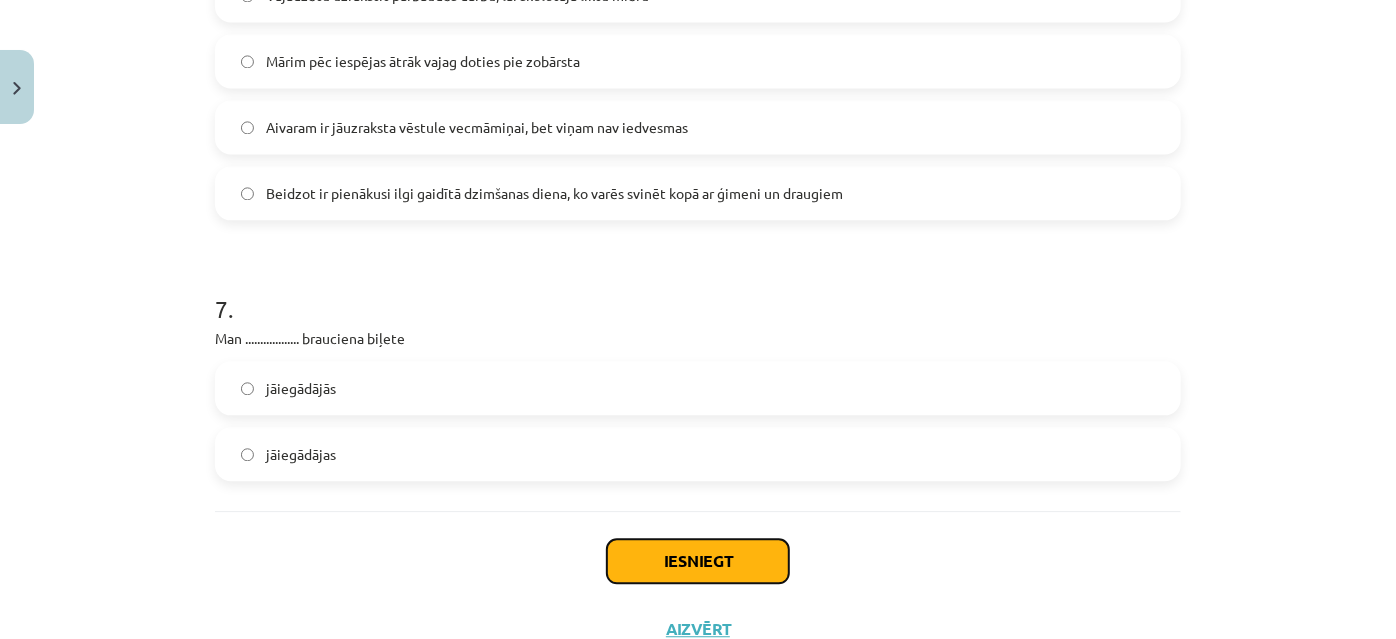 click on "Iesniegt" 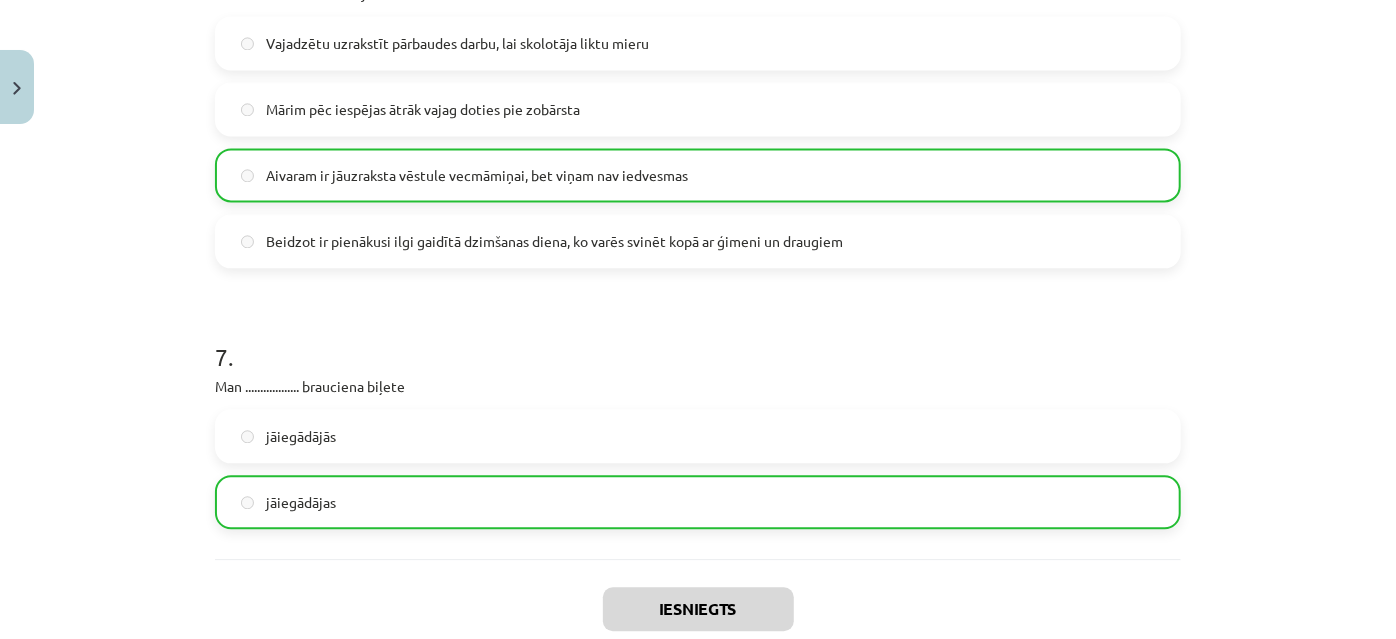 scroll, scrollTop: 2368, scrollLeft: 0, axis: vertical 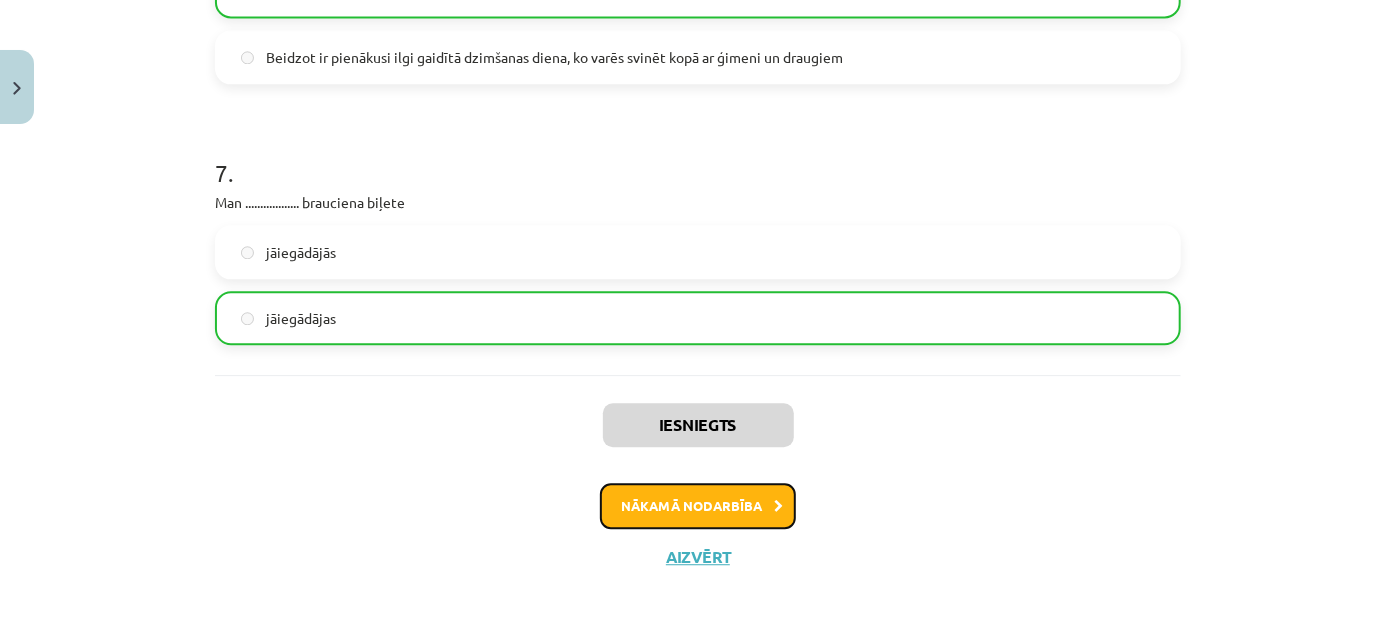 click on "Nākamā nodarbība" 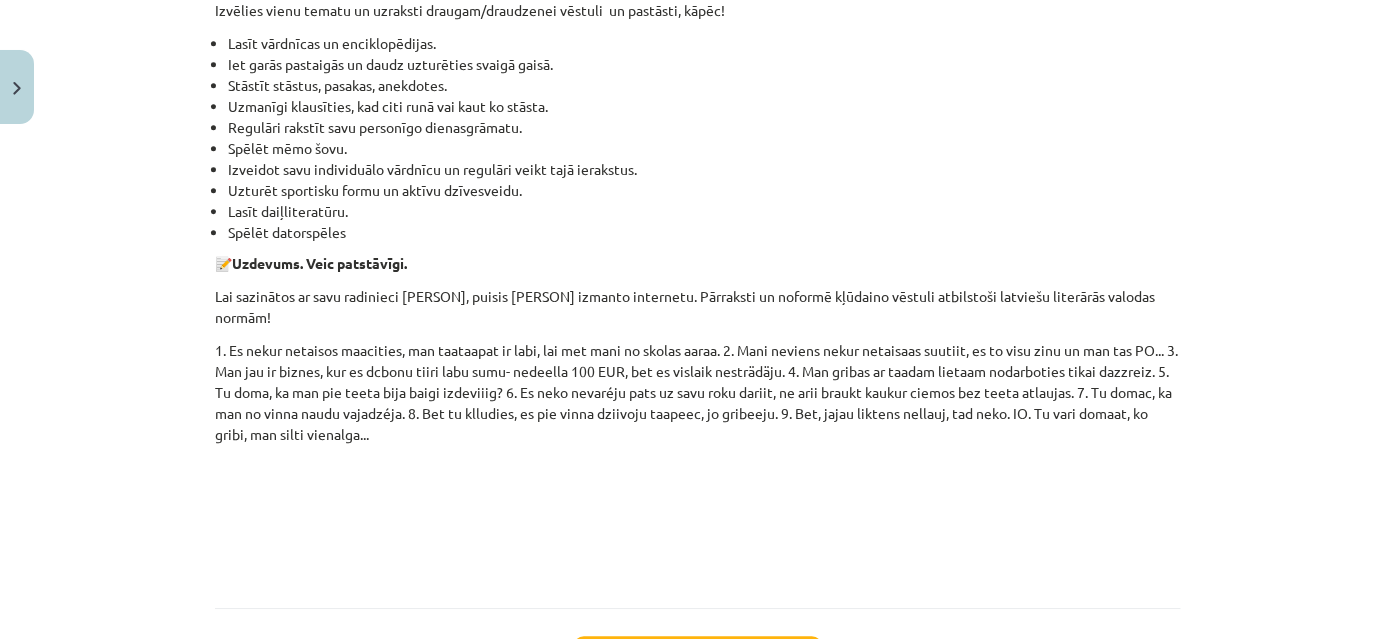 scroll, scrollTop: 14237, scrollLeft: 0, axis: vertical 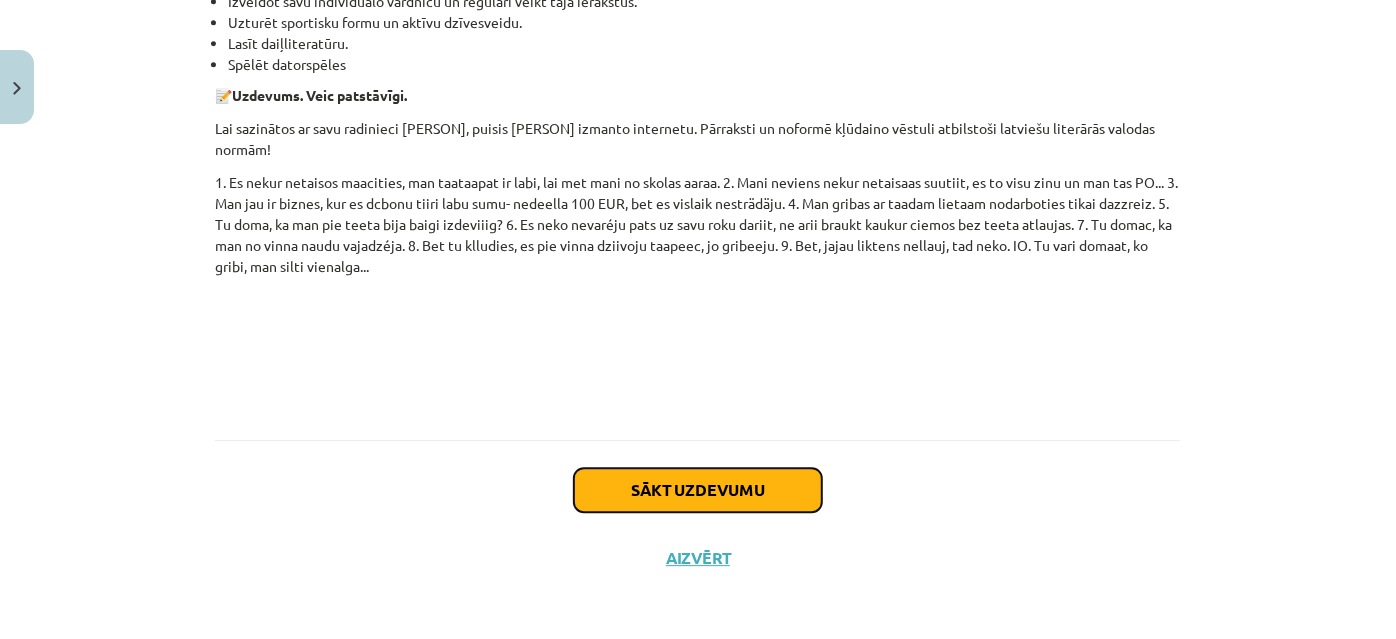 click on "Sākt uzdevumu" 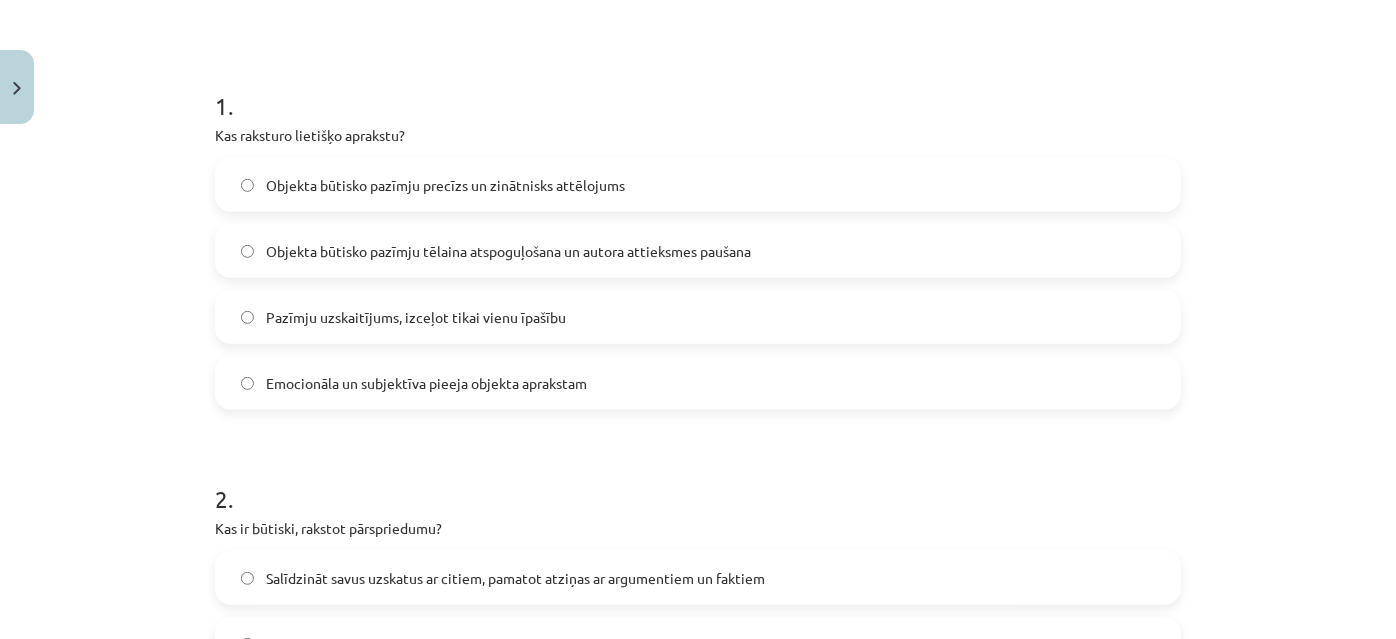 scroll, scrollTop: 595, scrollLeft: 0, axis: vertical 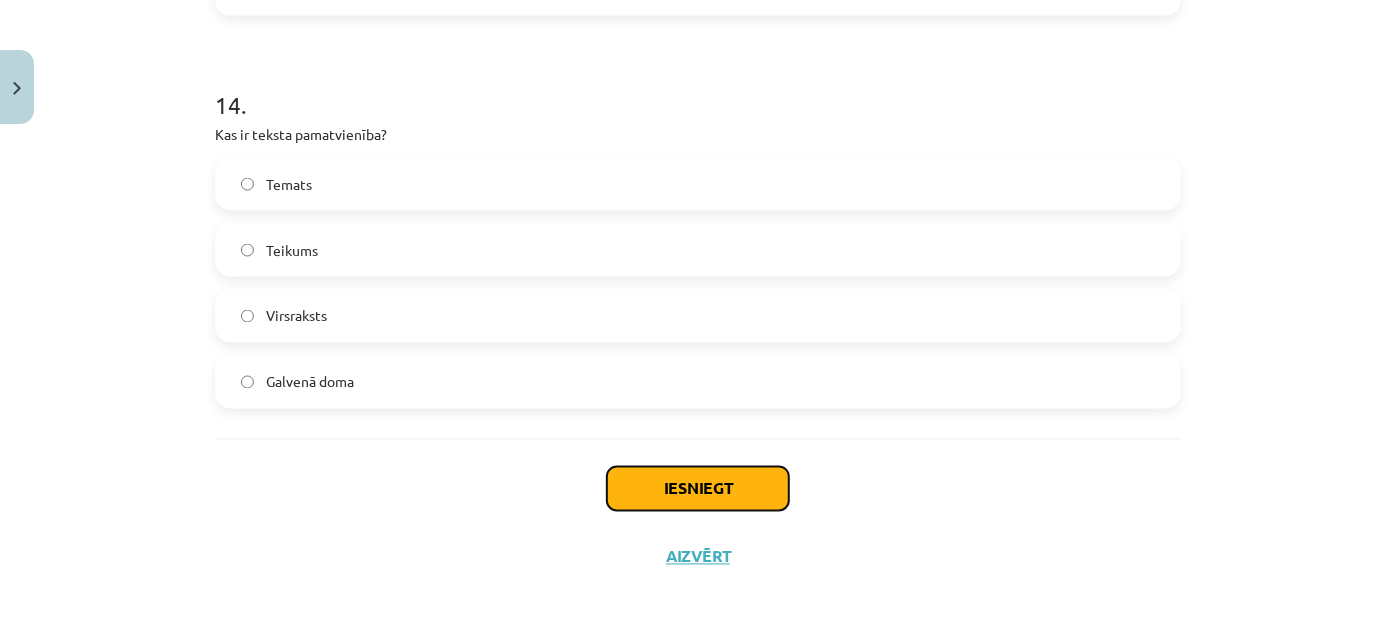 click on "Iesniegt" 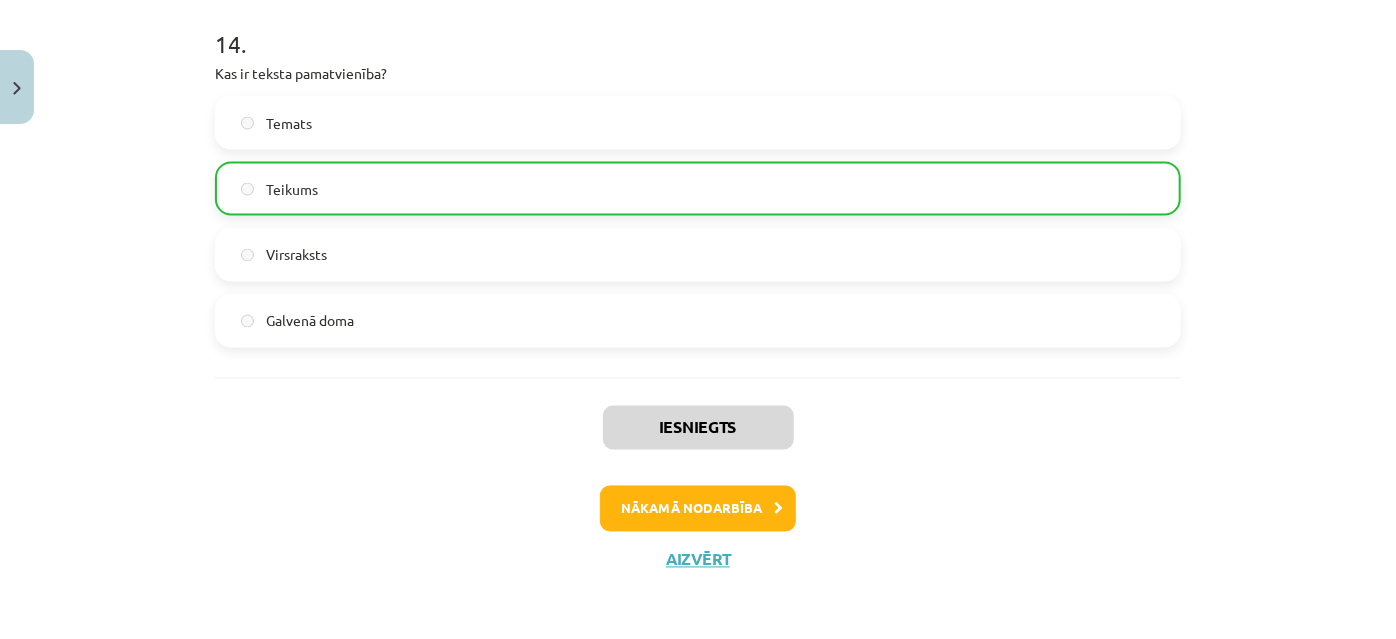 scroll, scrollTop: 5514, scrollLeft: 0, axis: vertical 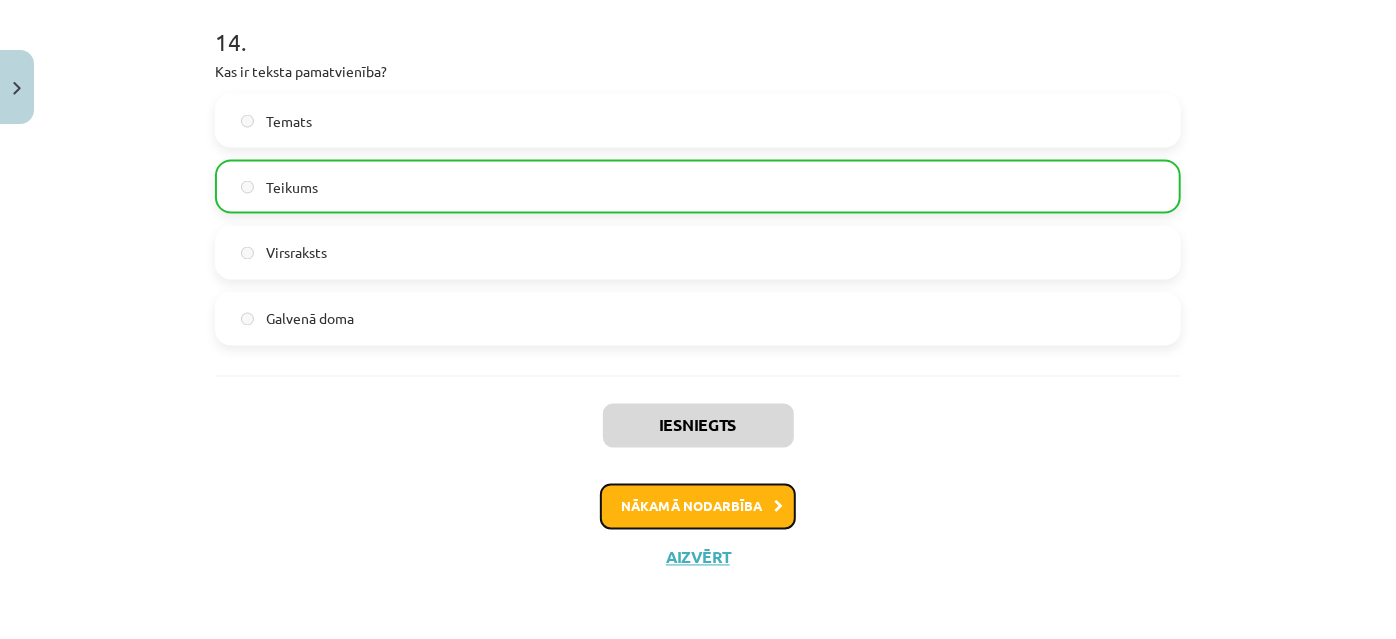 click on "Nākamā nodarbība" 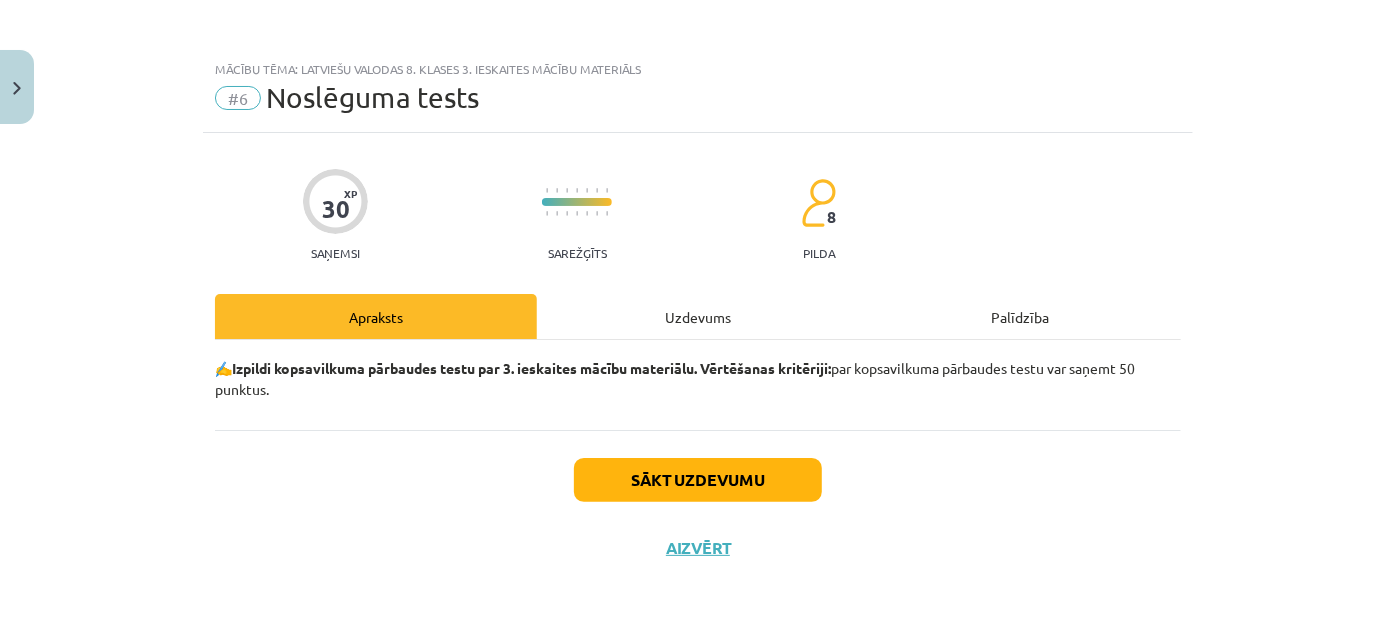 scroll, scrollTop: 0, scrollLeft: 0, axis: both 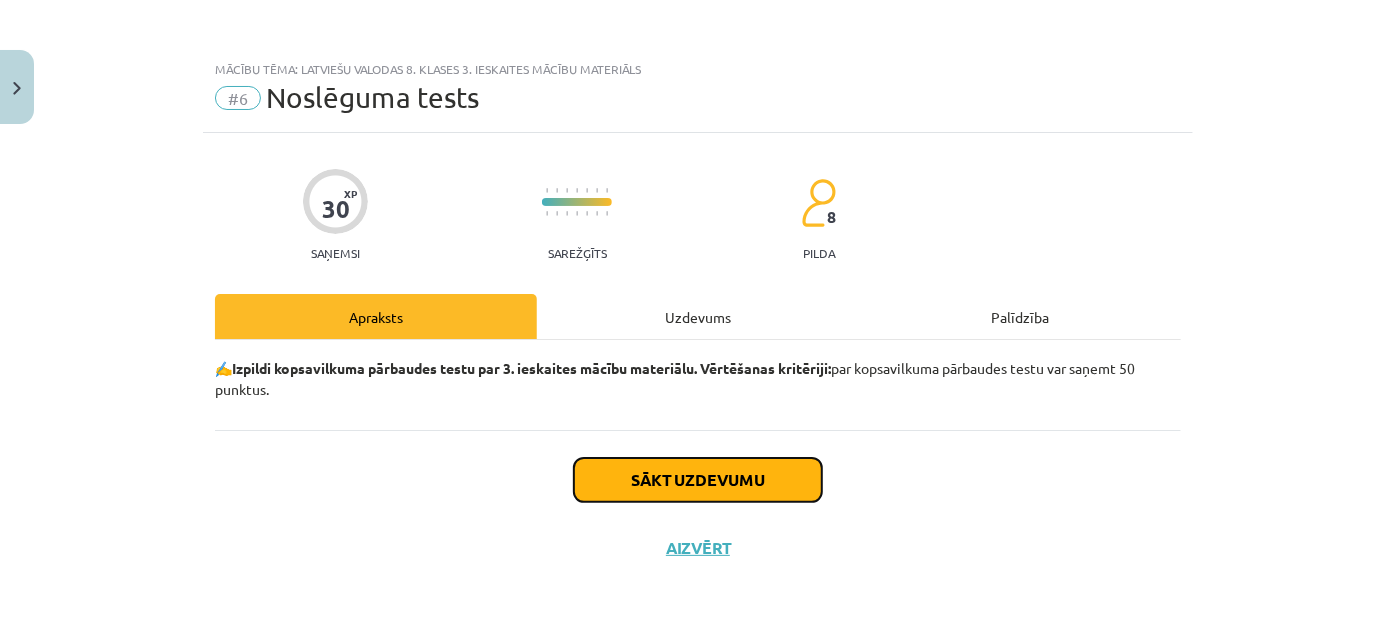 click on "Sākt uzdevumu" 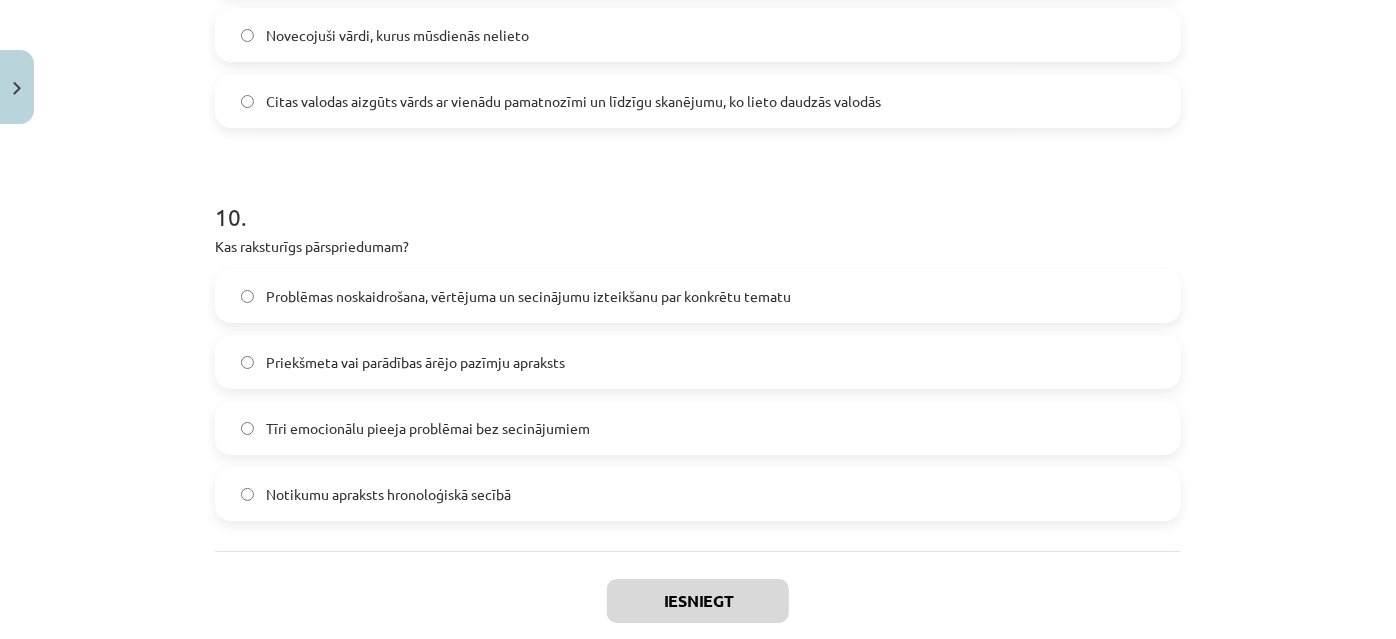 scroll, scrollTop: 3747, scrollLeft: 0, axis: vertical 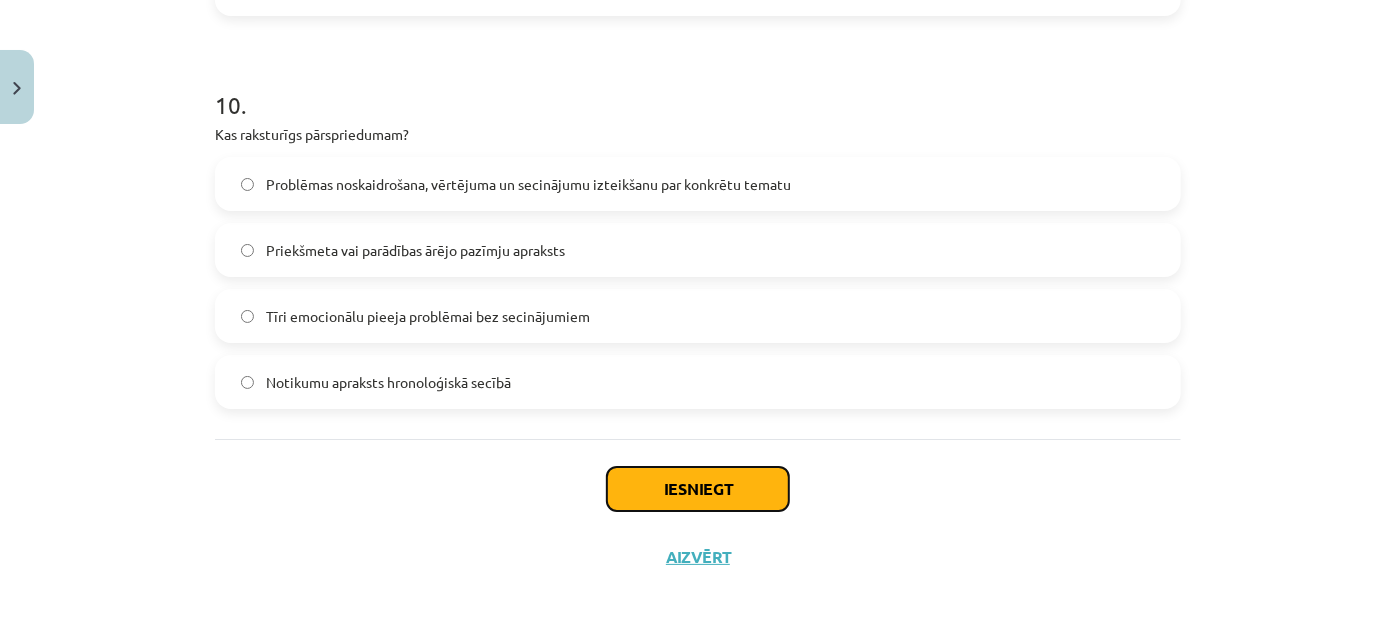 click on "Iesniegt" 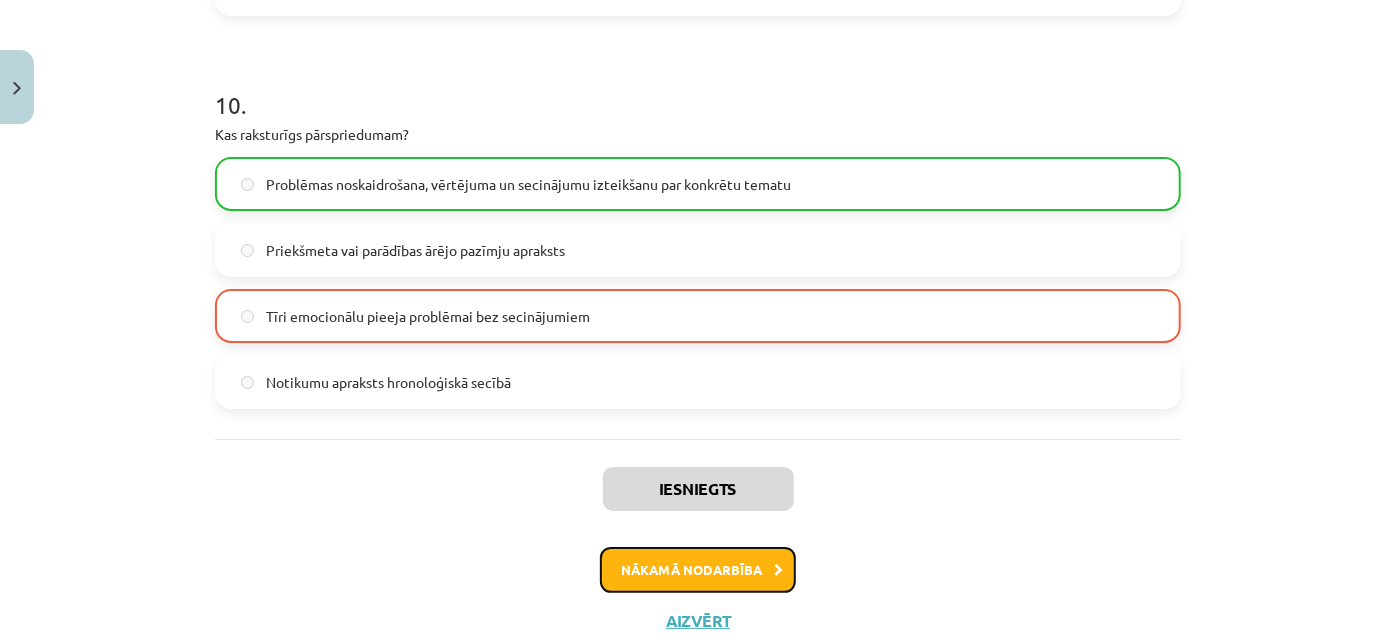 click on "Nākamā nodarbība" 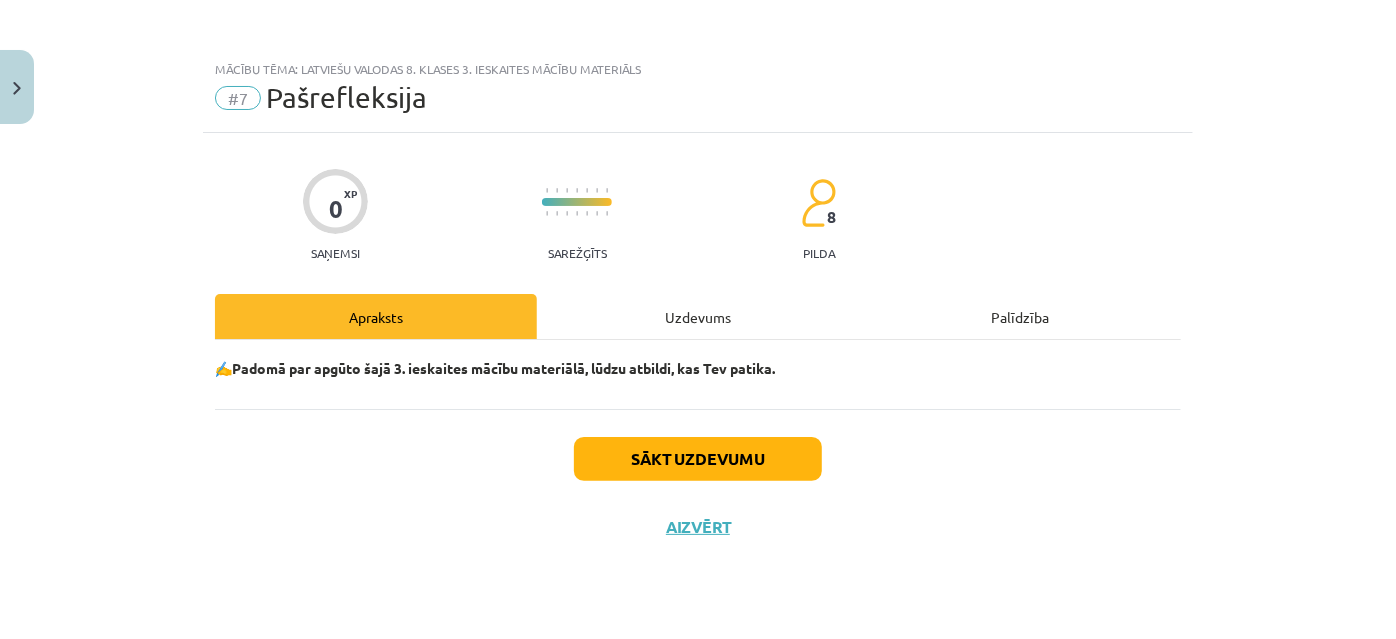 scroll, scrollTop: 0, scrollLeft: 0, axis: both 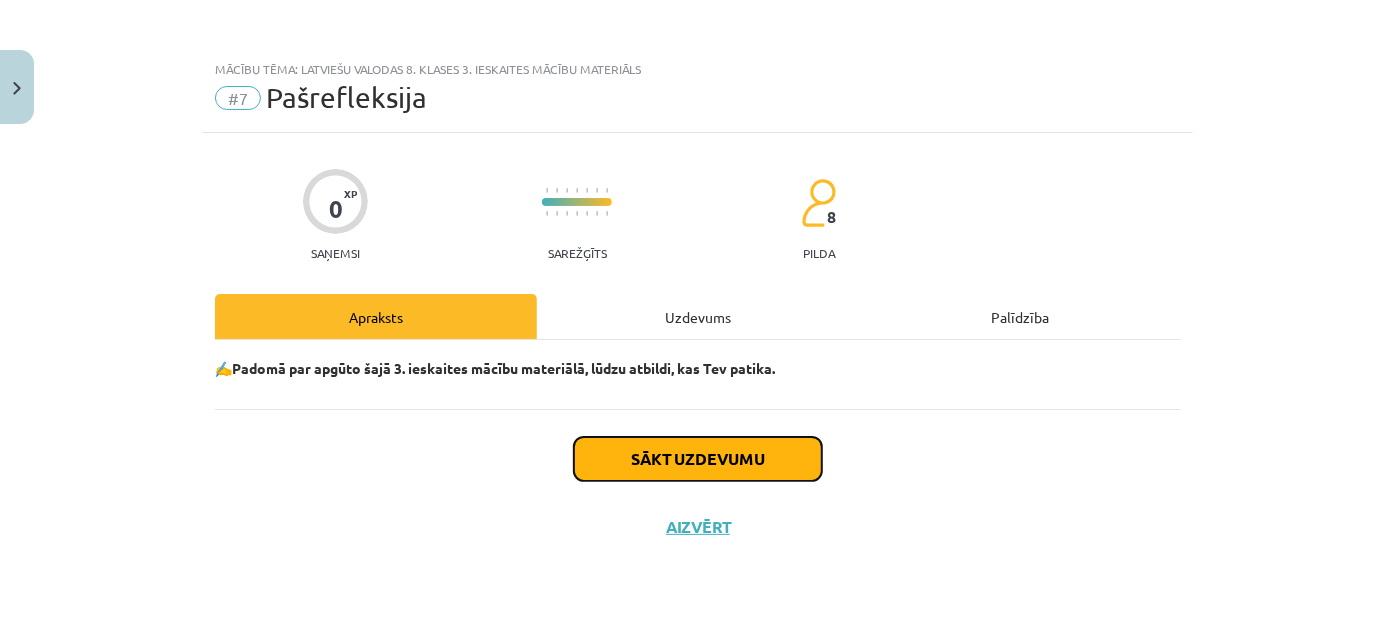 click on "Sākt uzdevumu" 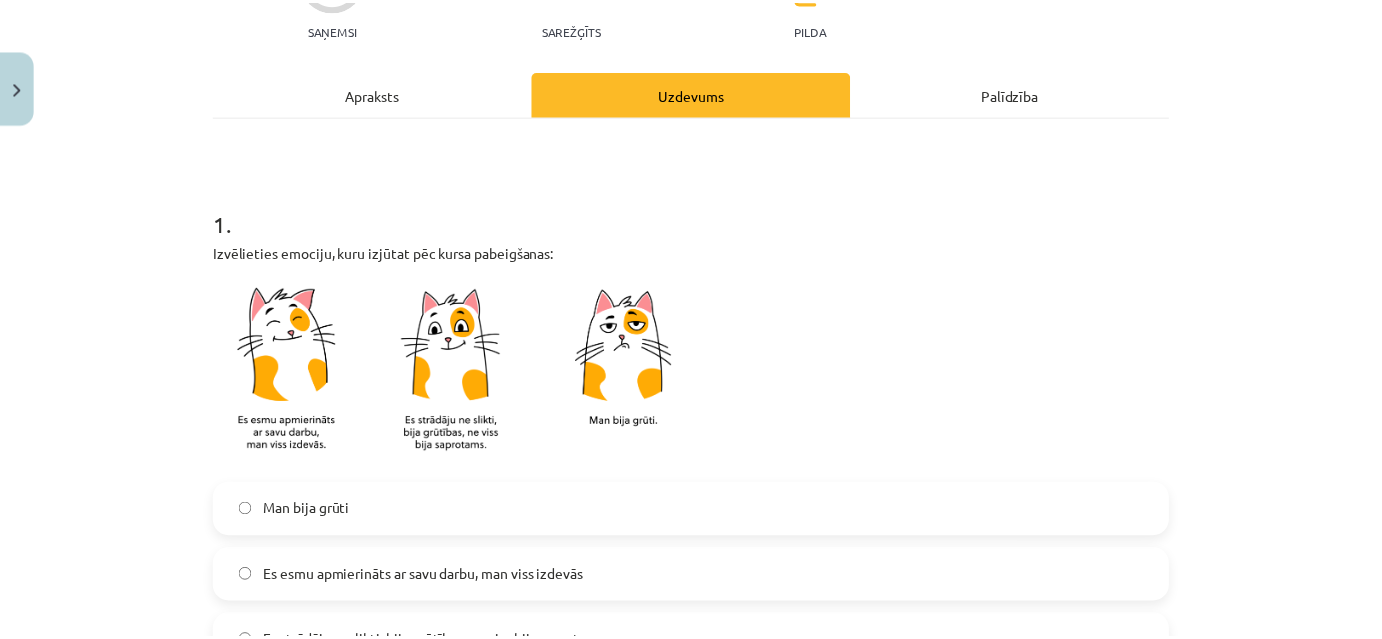 scroll, scrollTop: 484, scrollLeft: 0, axis: vertical 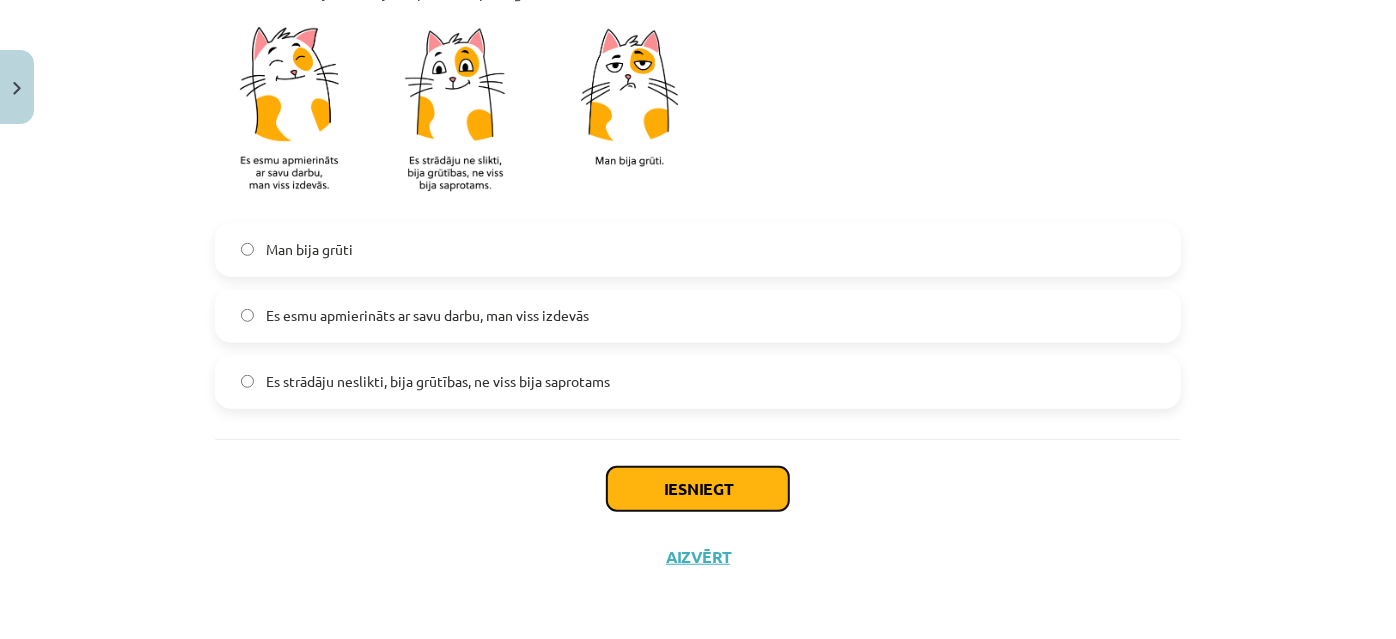 click on "Iesniegt" 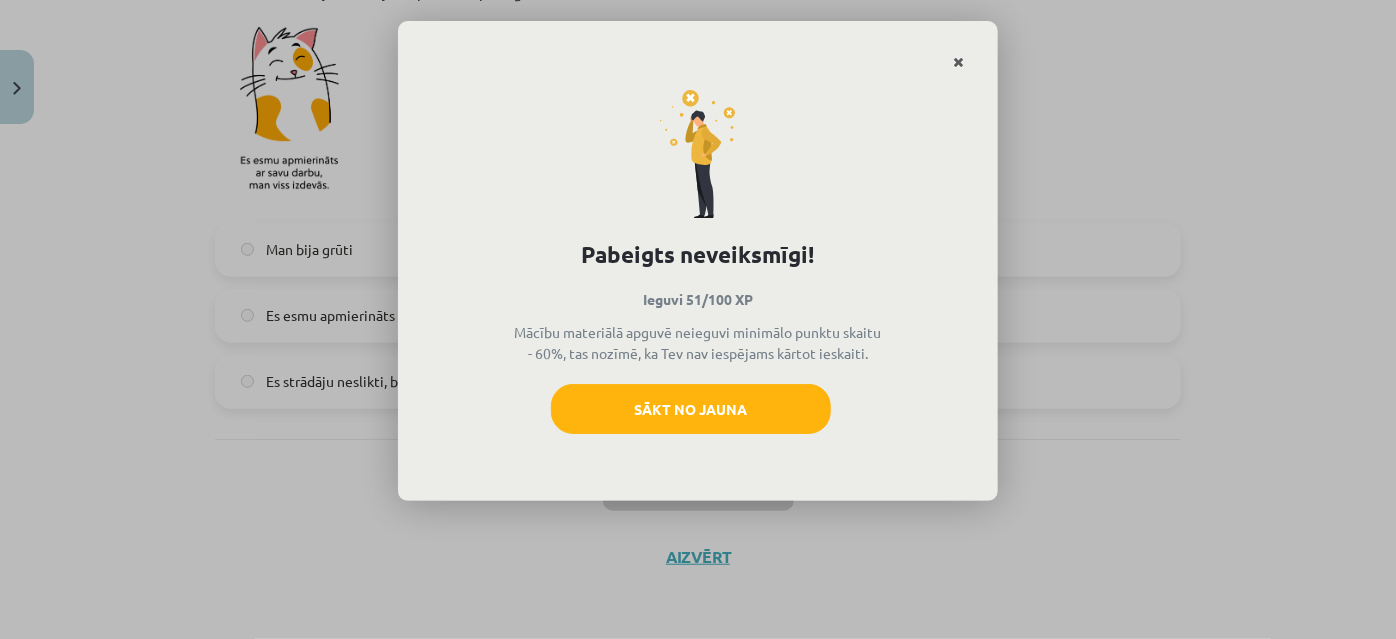 click 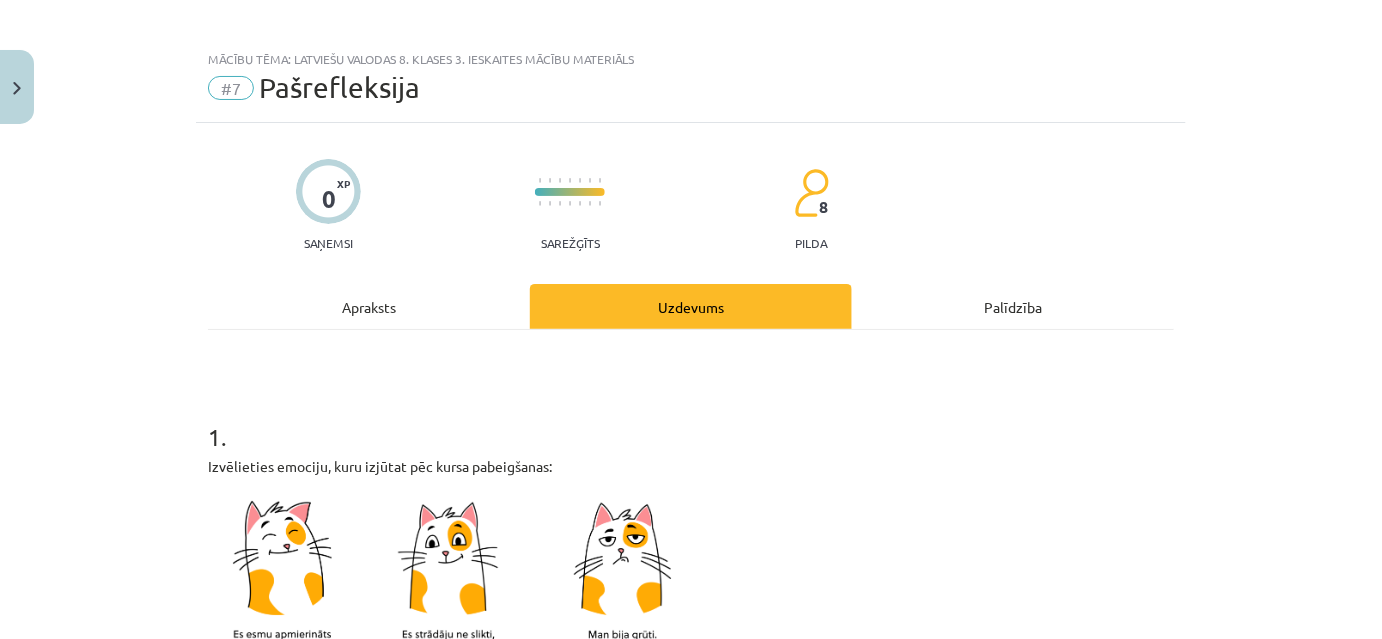 scroll, scrollTop: 0, scrollLeft: 0, axis: both 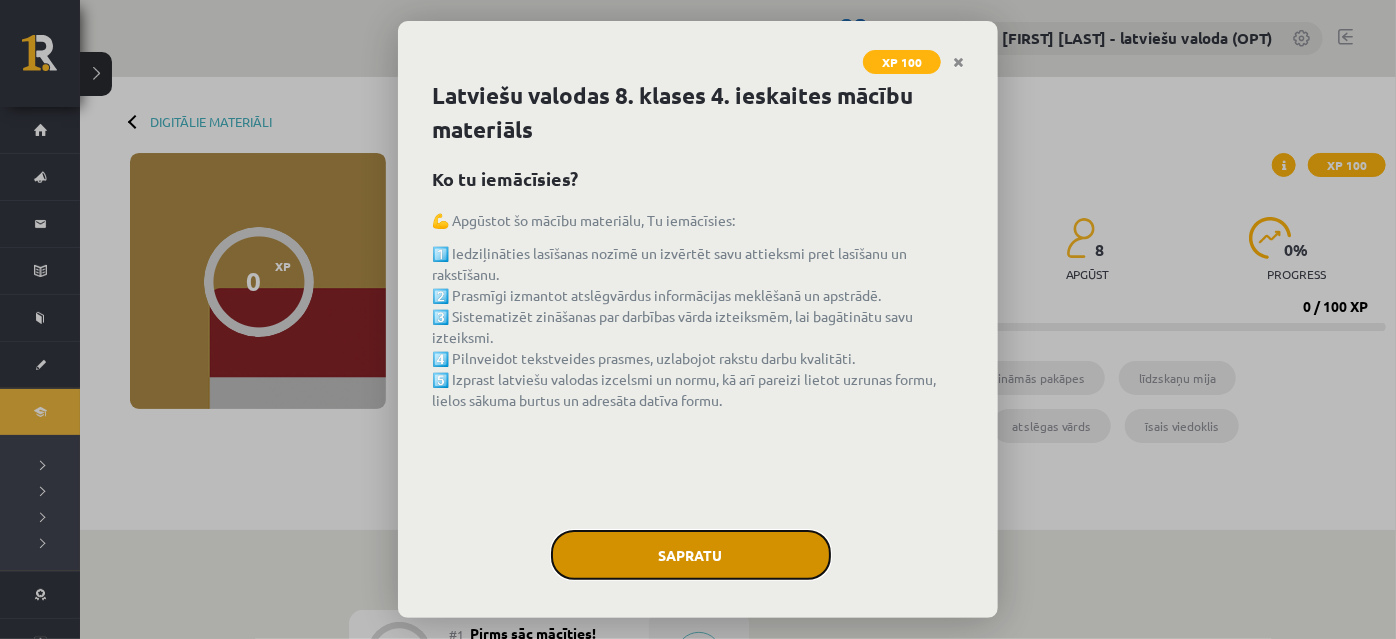 click on "Sapratu" 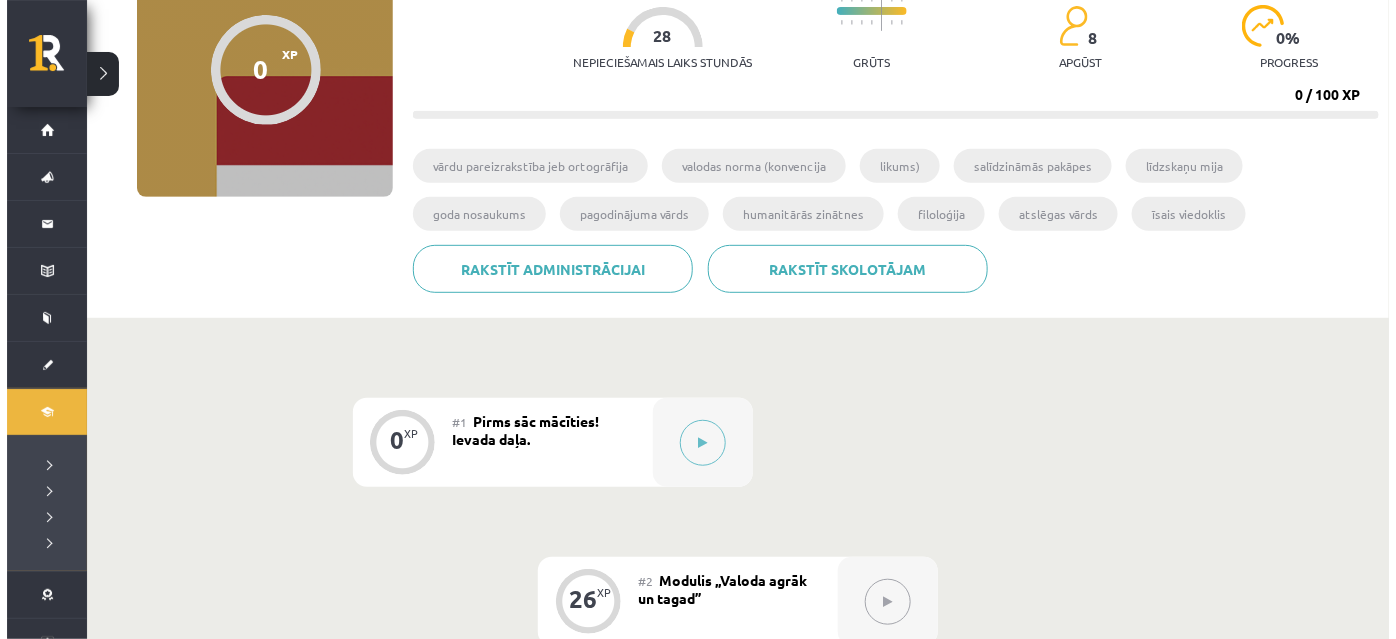 scroll, scrollTop: 454, scrollLeft: 0, axis: vertical 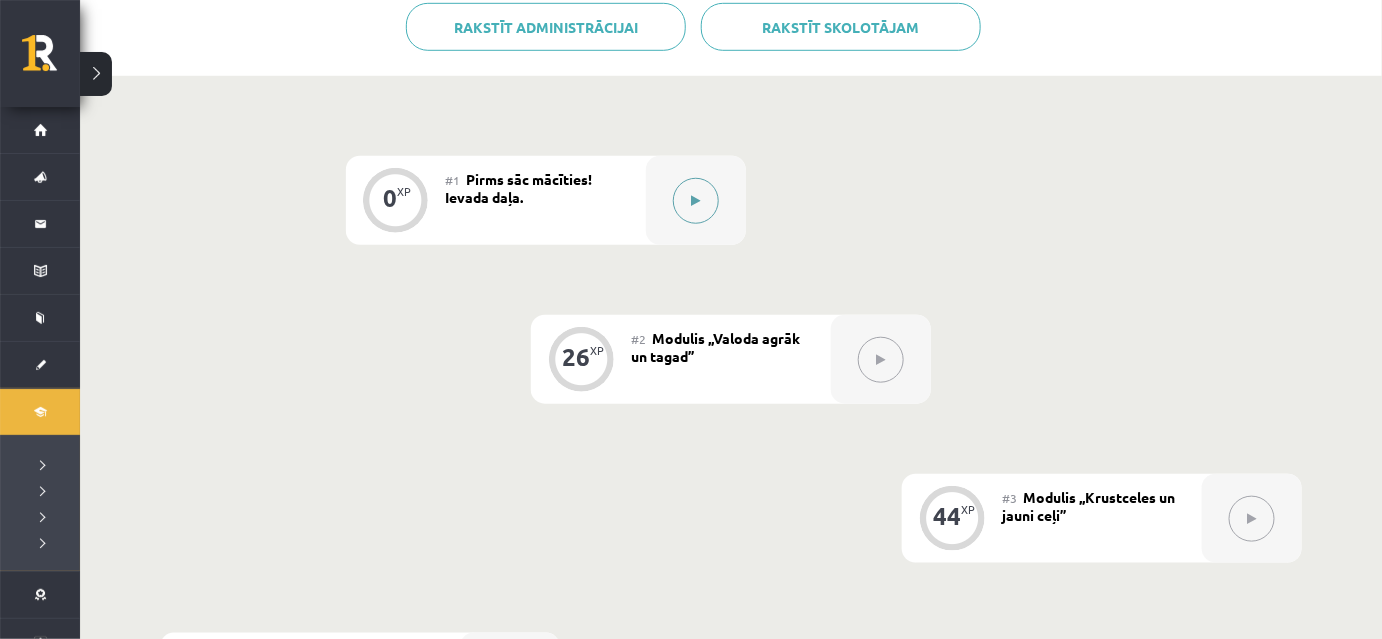 click 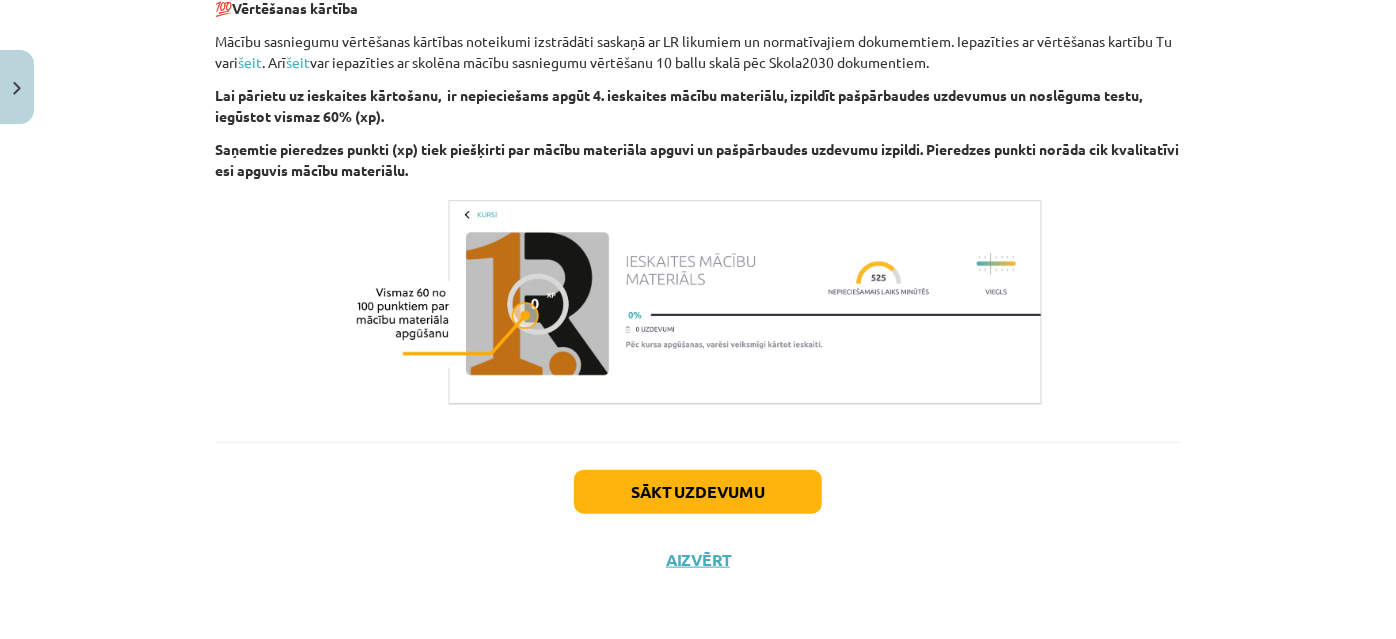 scroll, scrollTop: 821, scrollLeft: 0, axis: vertical 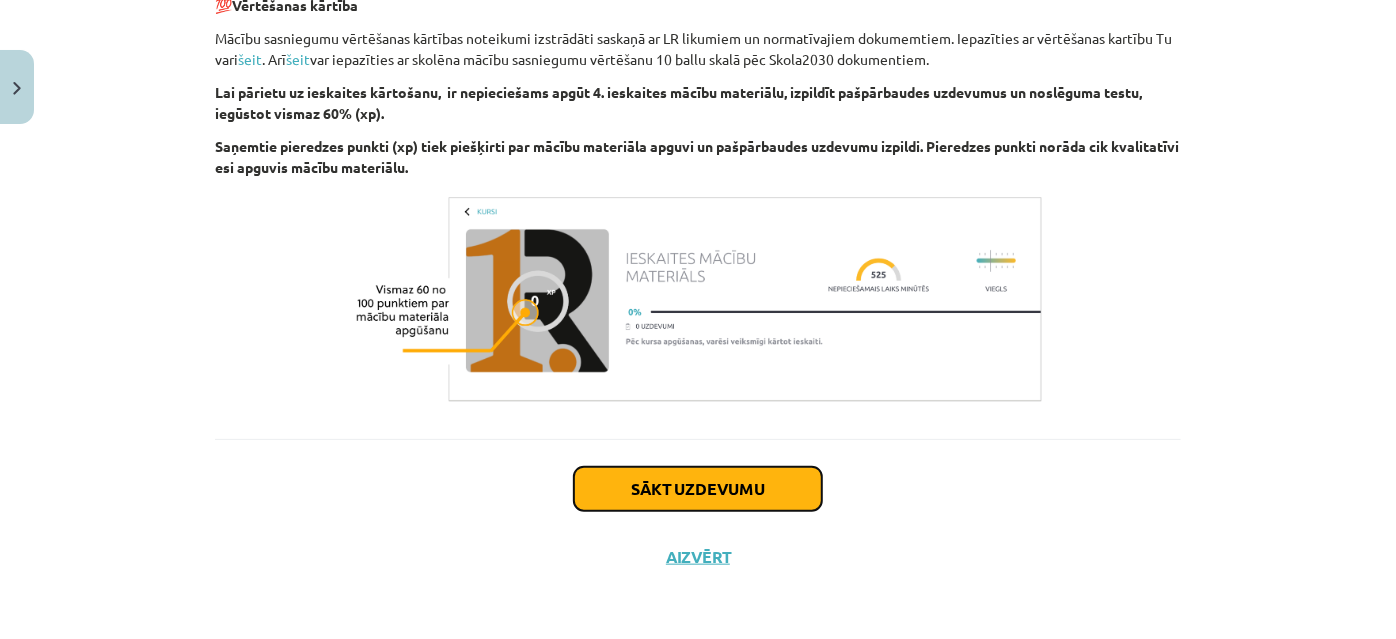 click on "Sākt uzdevumu" 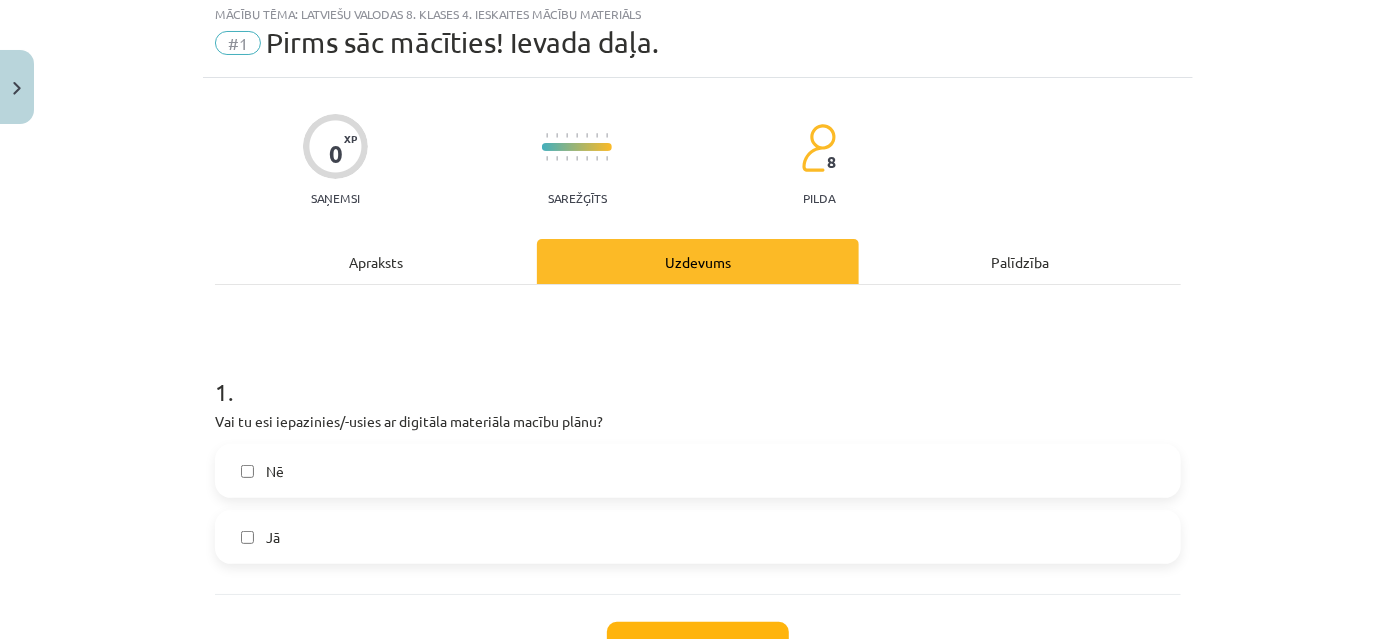 scroll, scrollTop: 50, scrollLeft: 0, axis: vertical 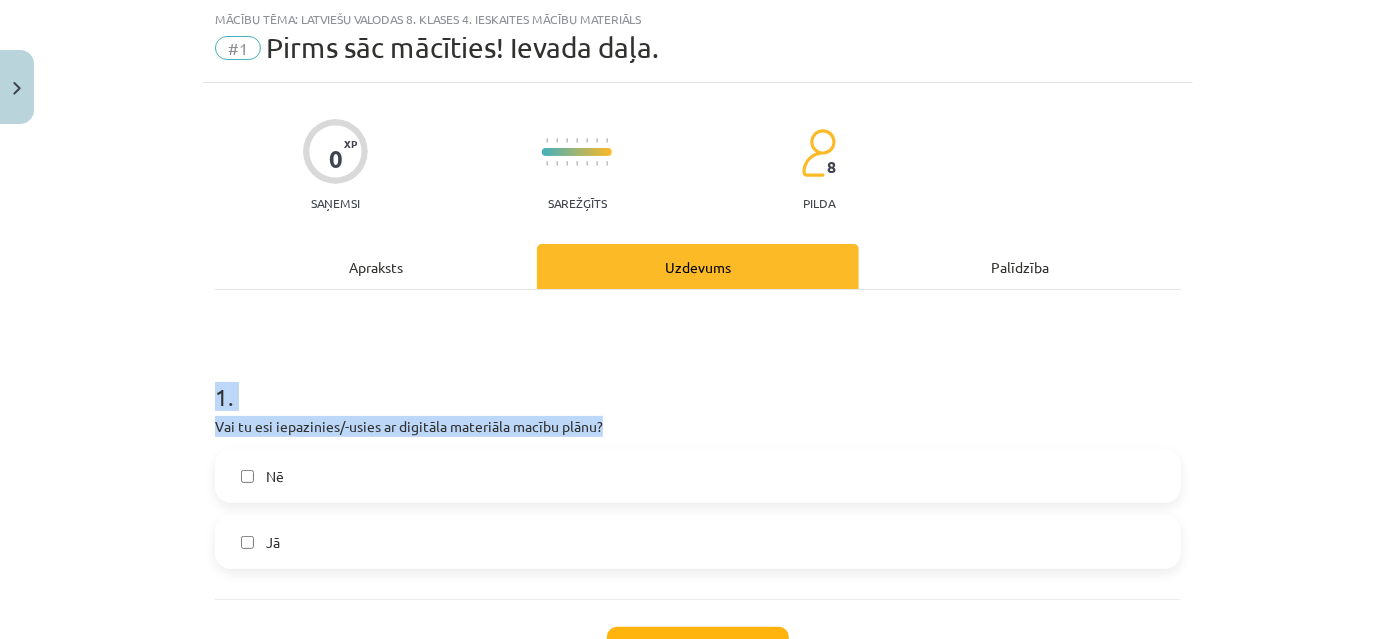 drag, startPoint x: 211, startPoint y: 392, endPoint x: 619, endPoint y: 410, distance: 408.39685 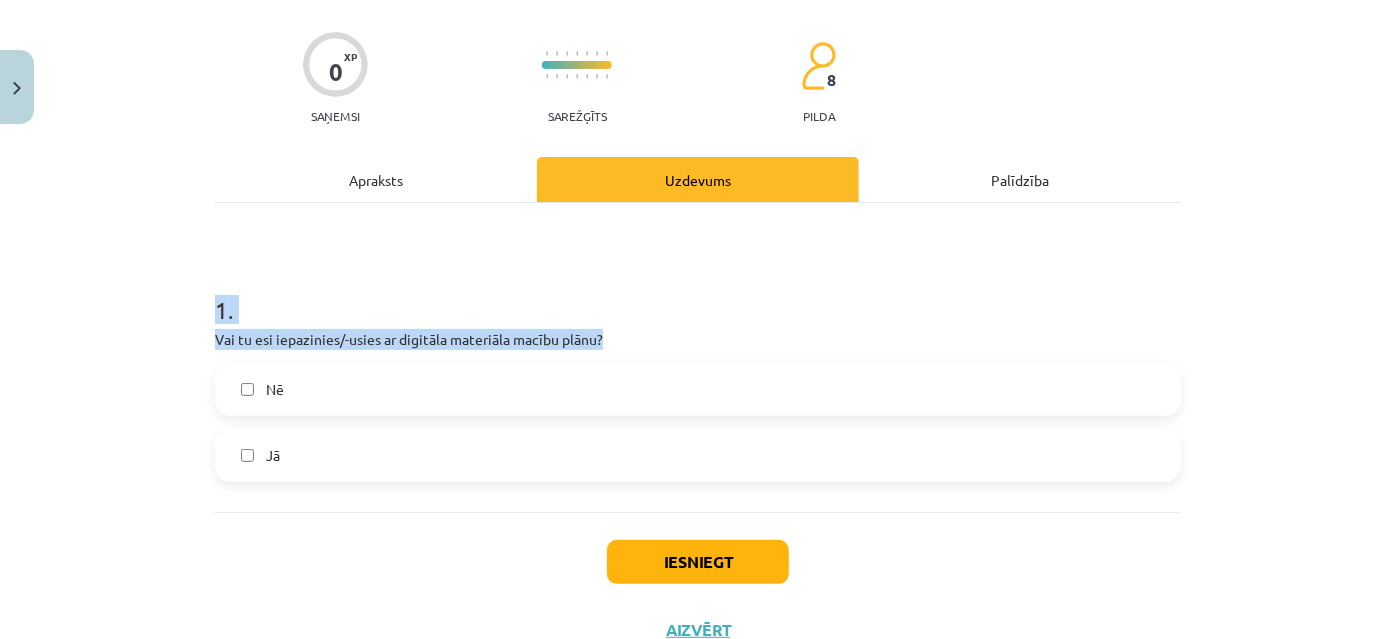 scroll, scrollTop: 210, scrollLeft: 0, axis: vertical 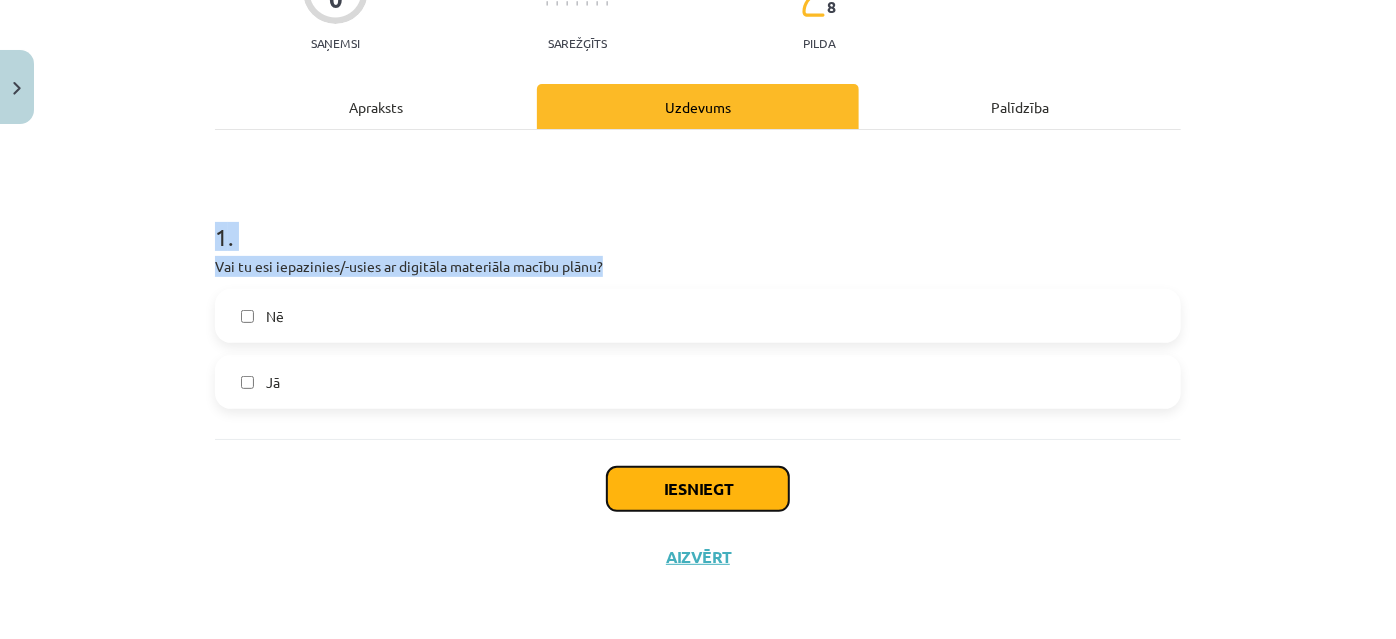 click on "Iesniegt" 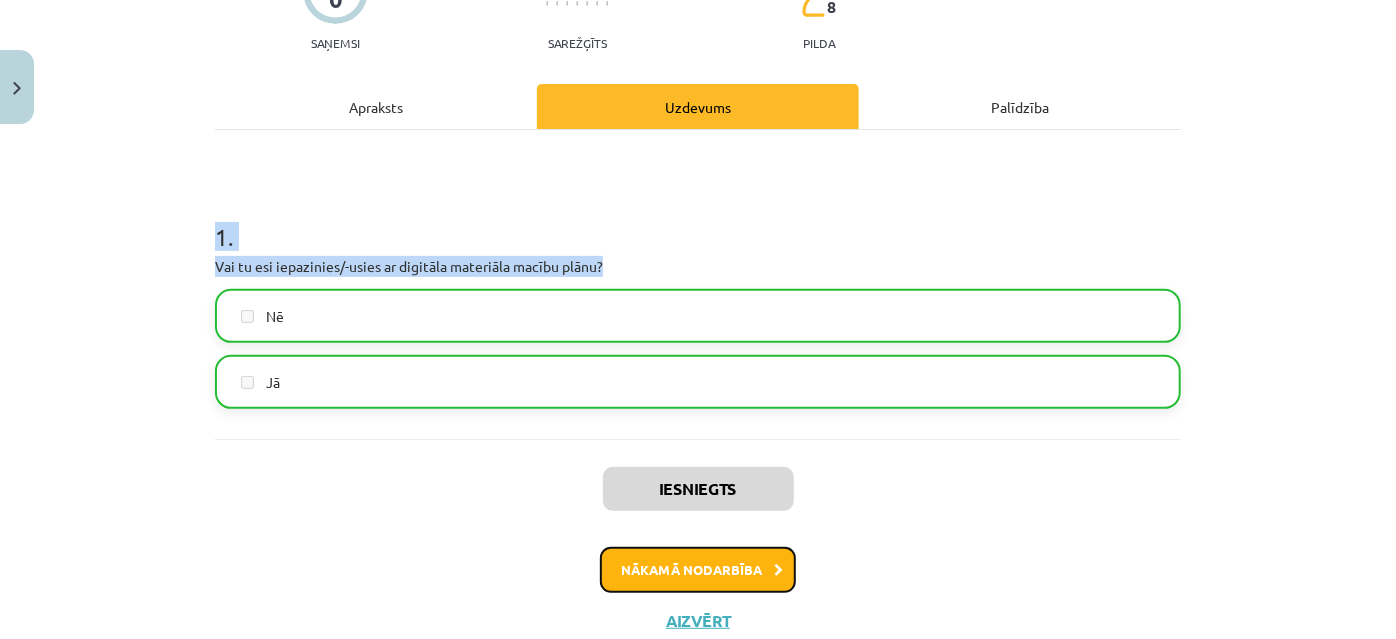 click on "Nākamā nodarbība" 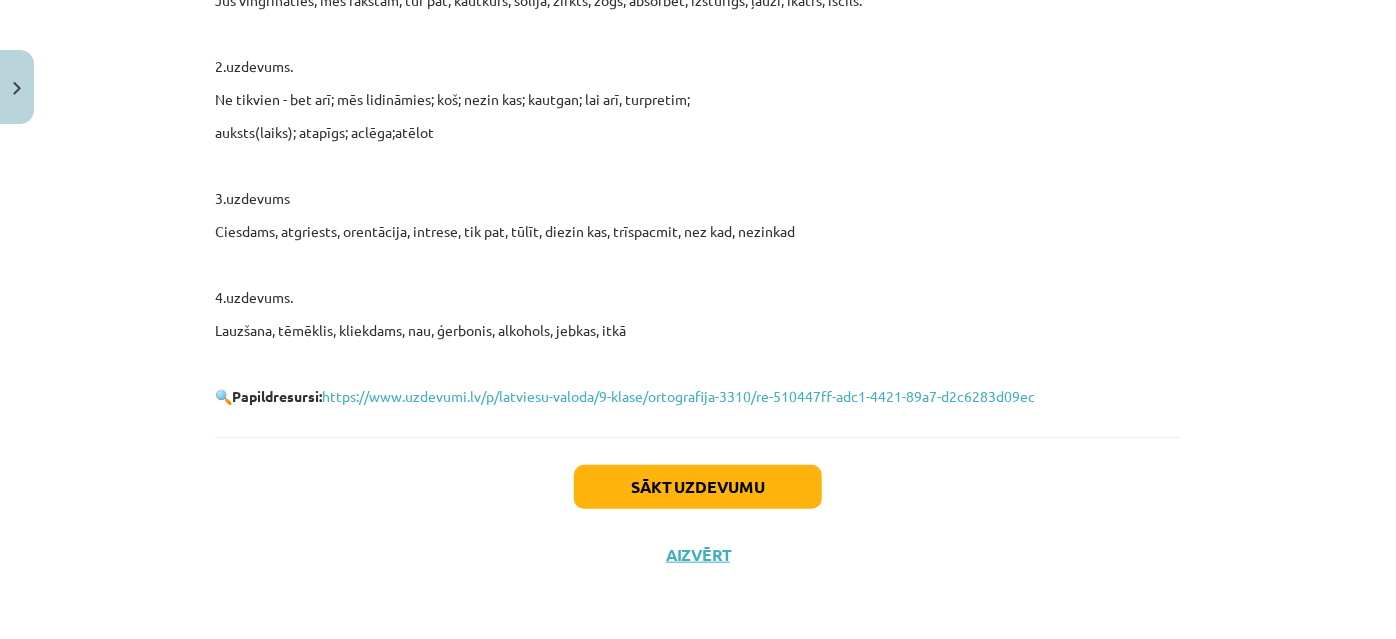 scroll, scrollTop: 8377, scrollLeft: 0, axis: vertical 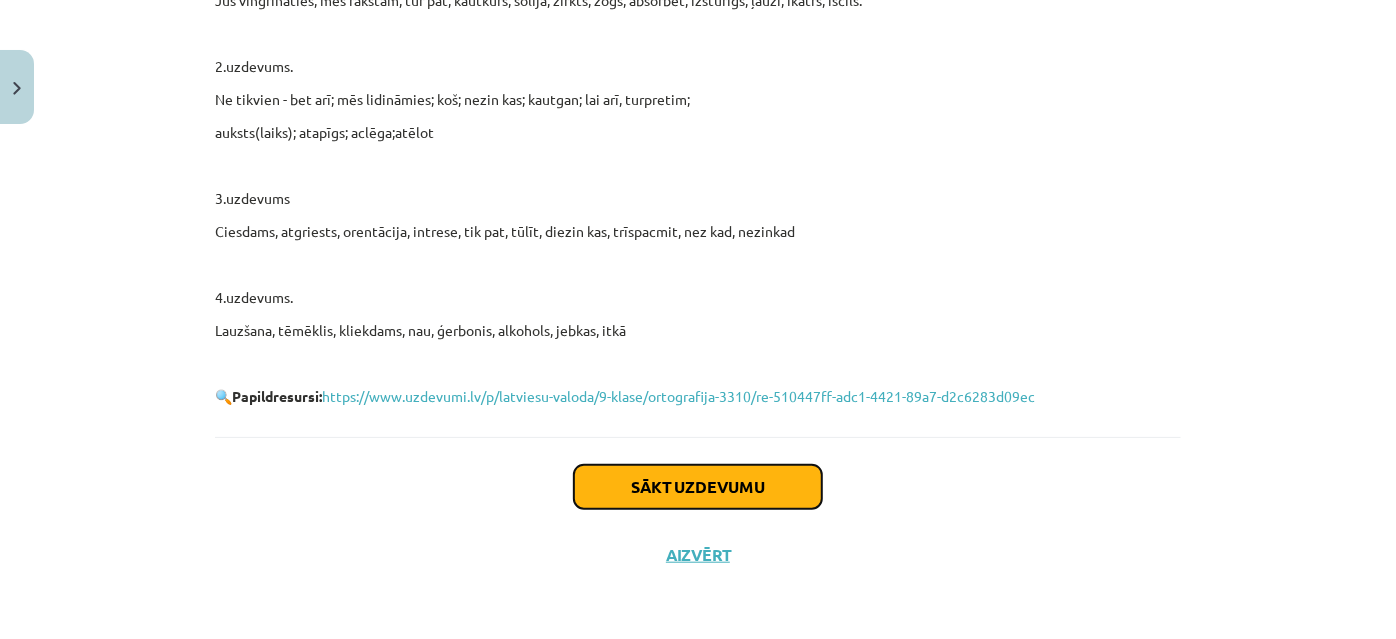 click on "Sākt uzdevumu" 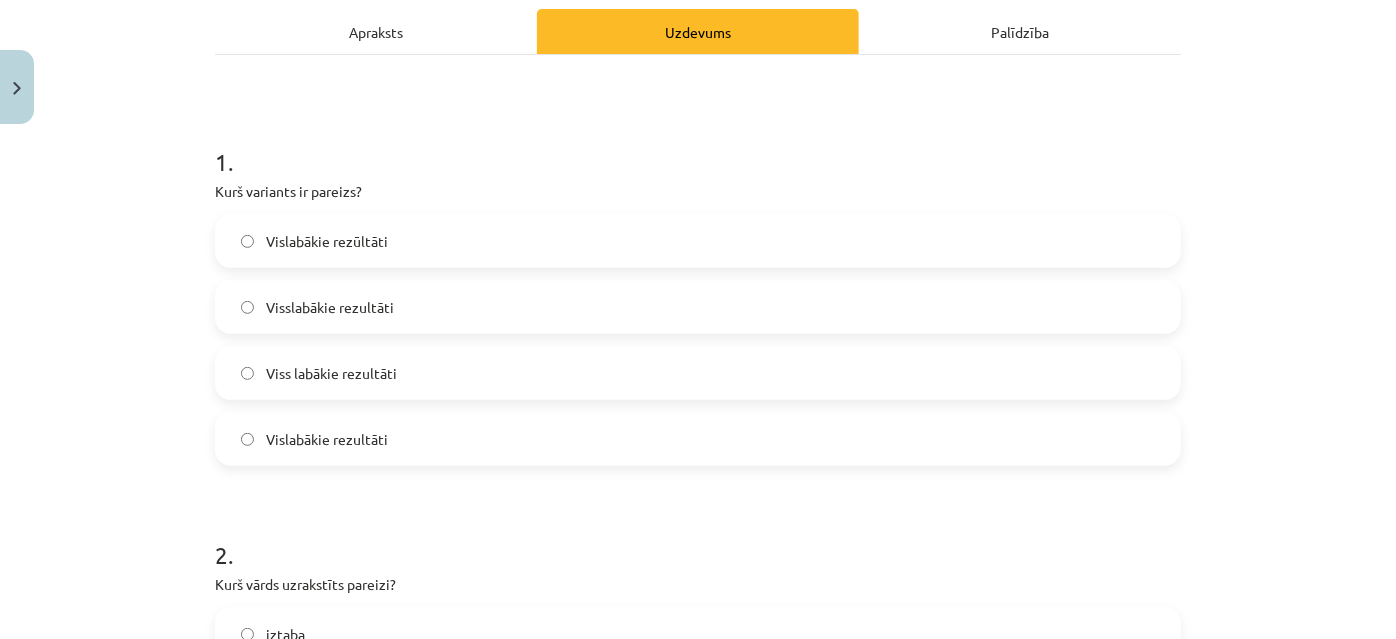 scroll, scrollTop: 322, scrollLeft: 0, axis: vertical 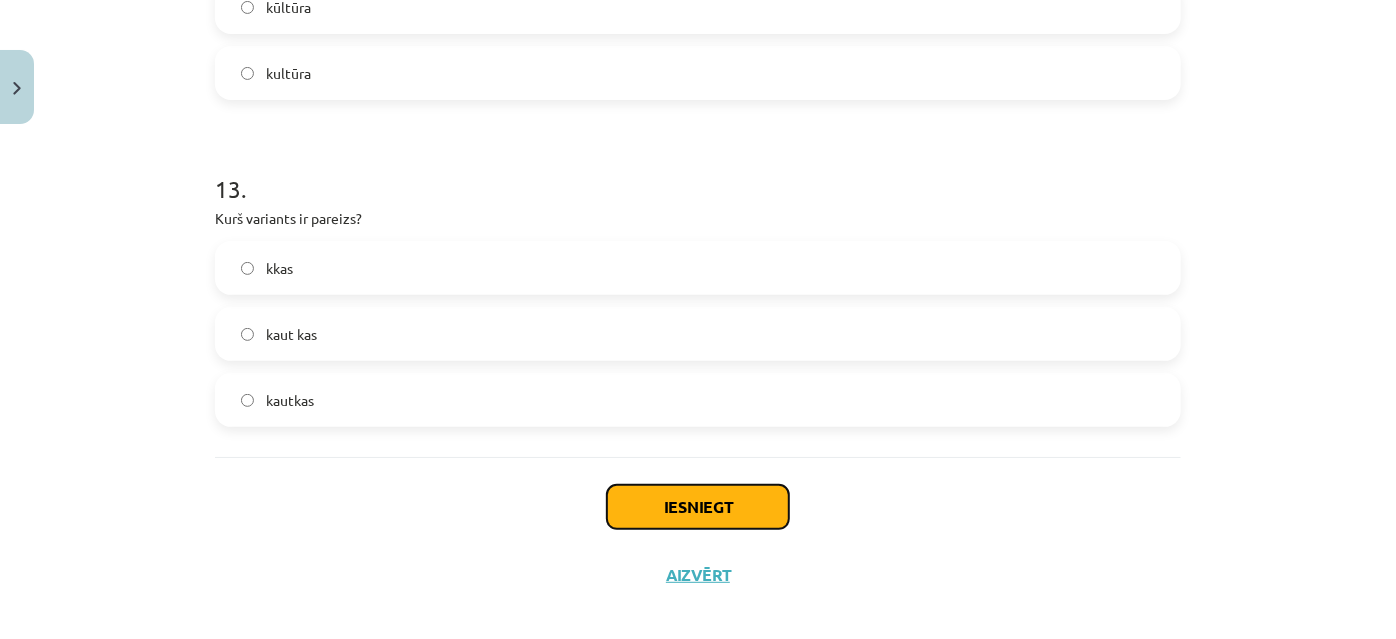 click on "Iesniegt" 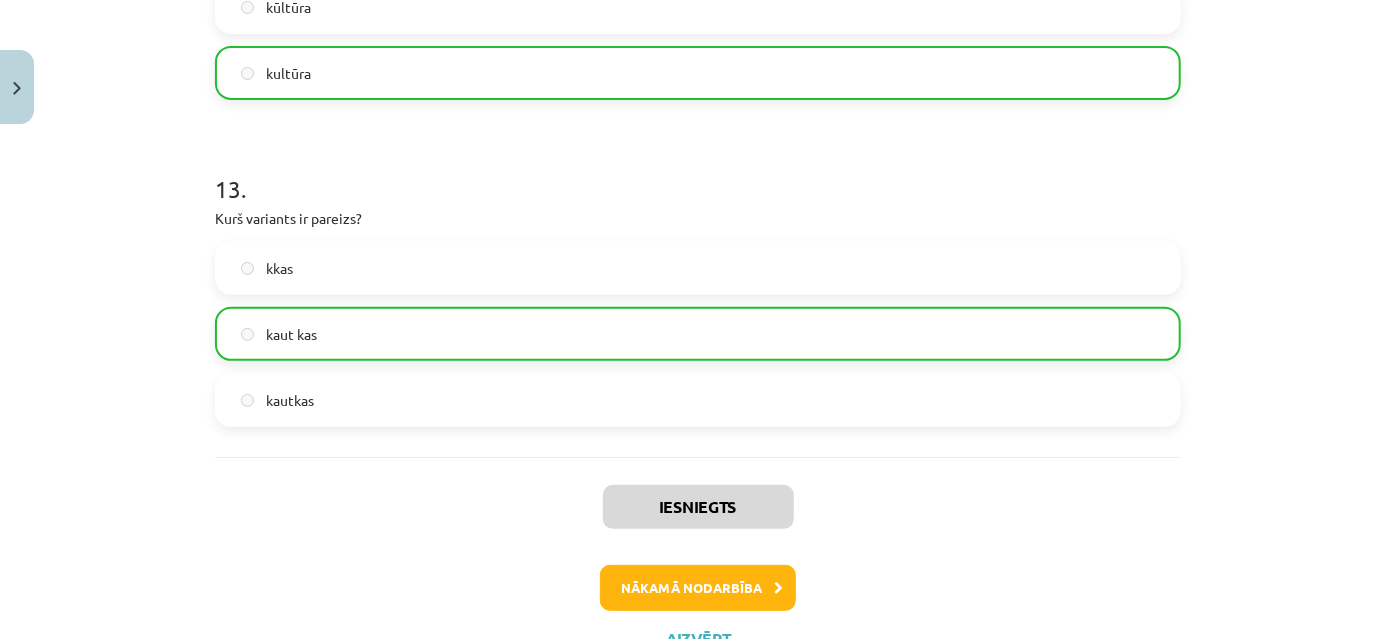 scroll, scrollTop: 3959, scrollLeft: 0, axis: vertical 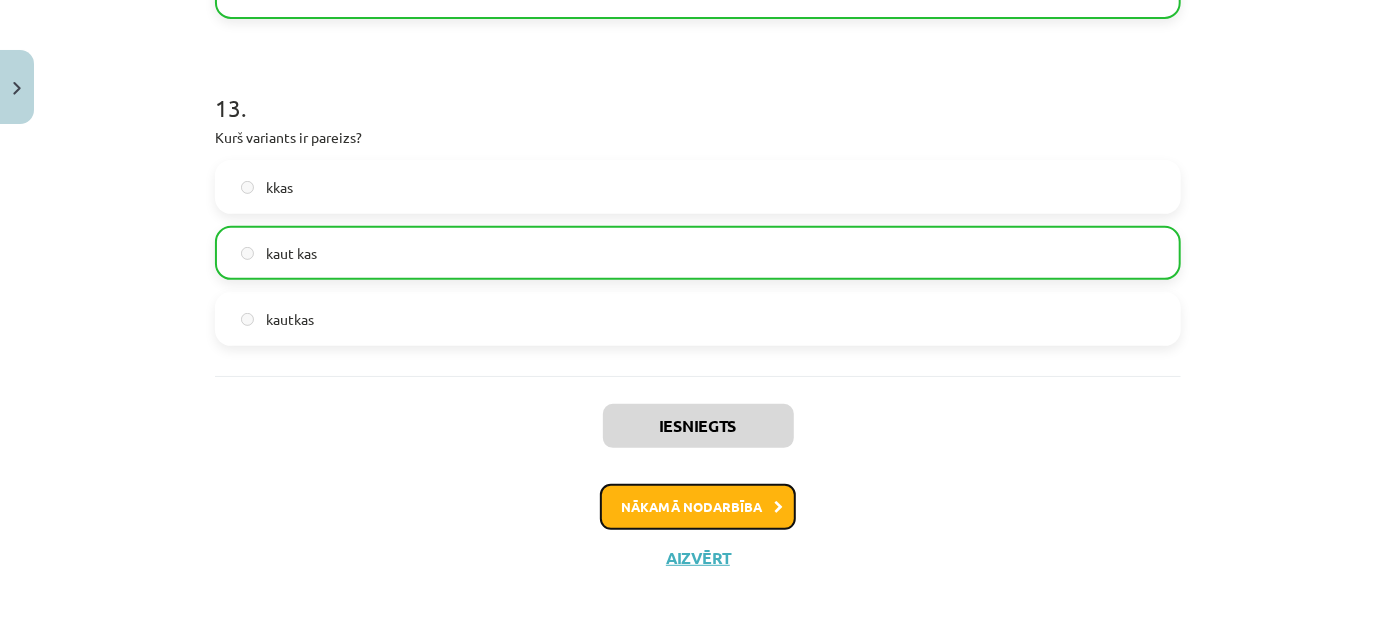 click on "Nākamā nodarbība" 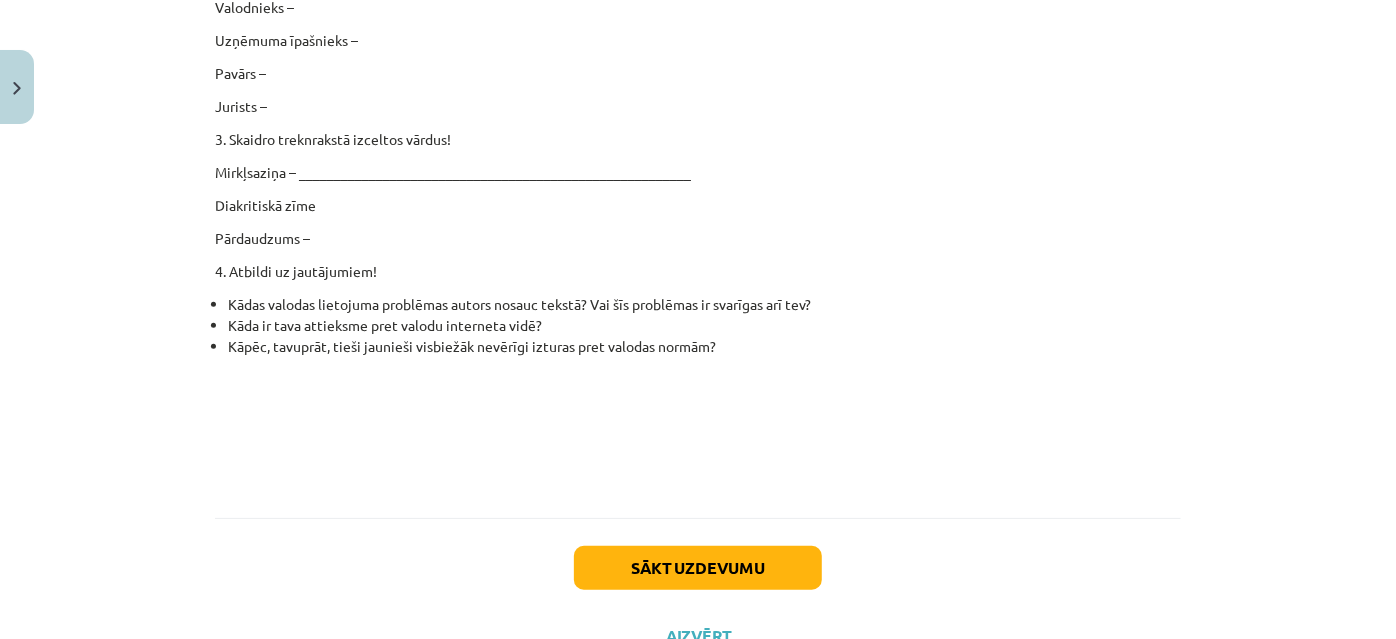scroll, scrollTop: 12063, scrollLeft: 0, axis: vertical 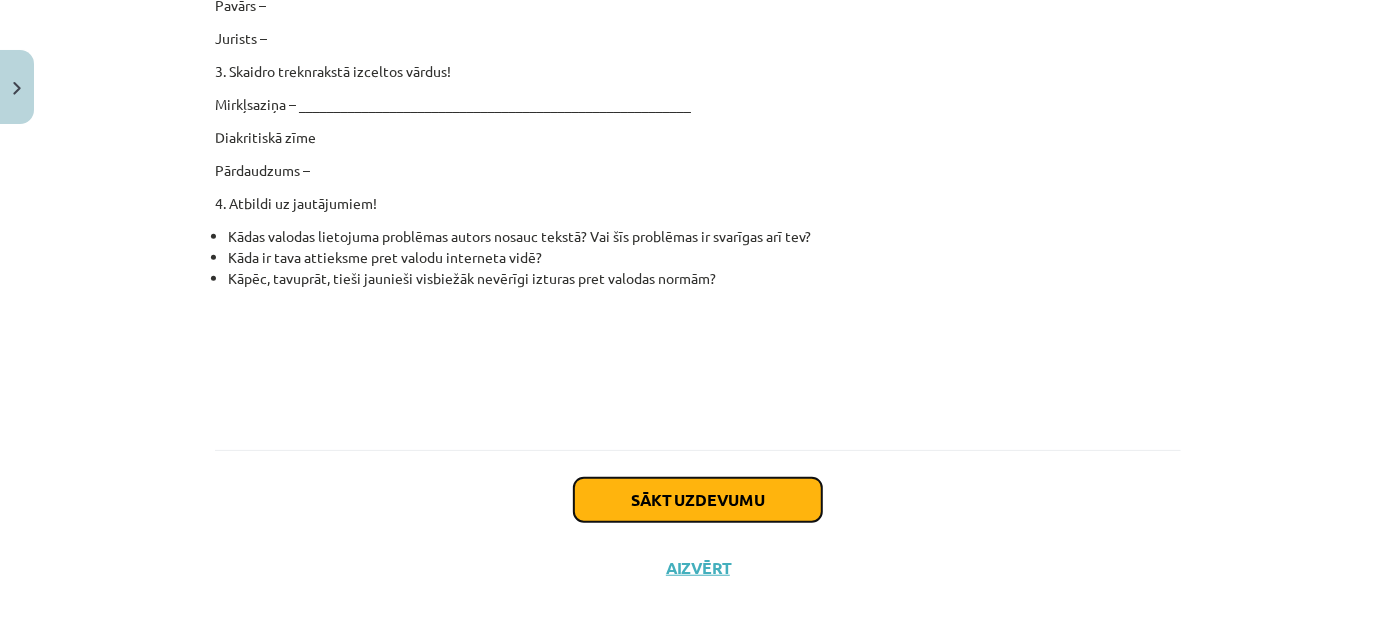 click on "Sākt uzdevumu" 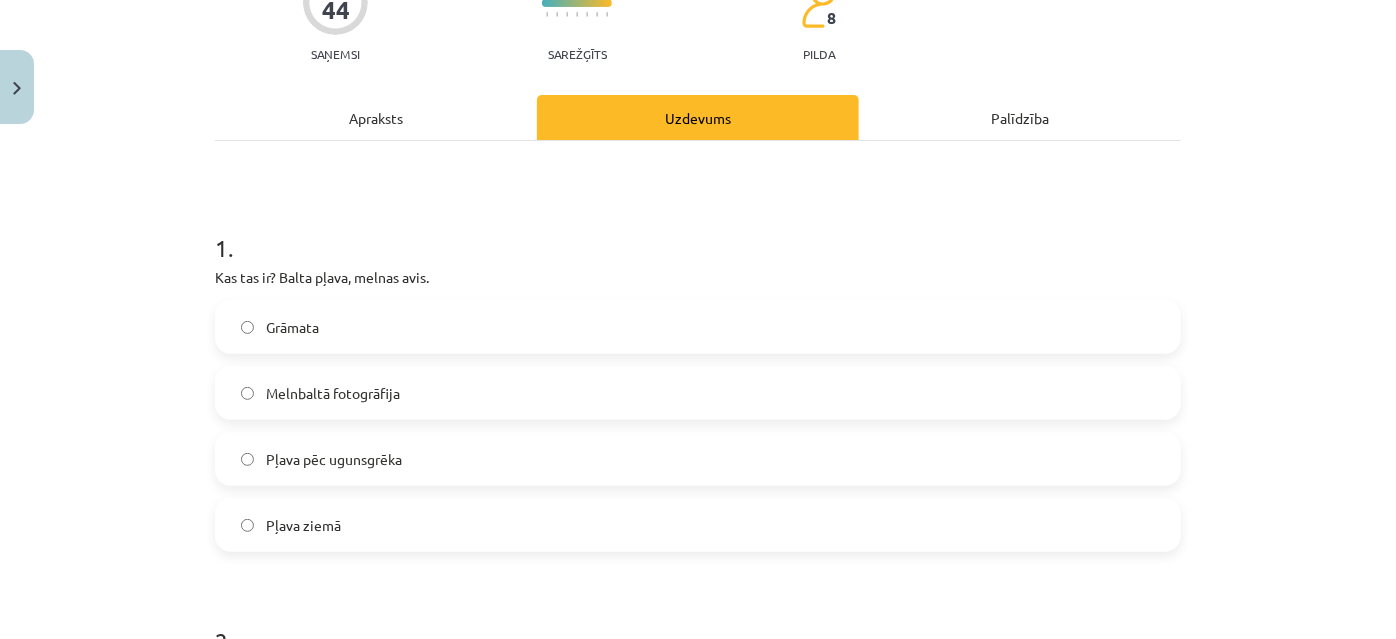 scroll, scrollTop: 232, scrollLeft: 0, axis: vertical 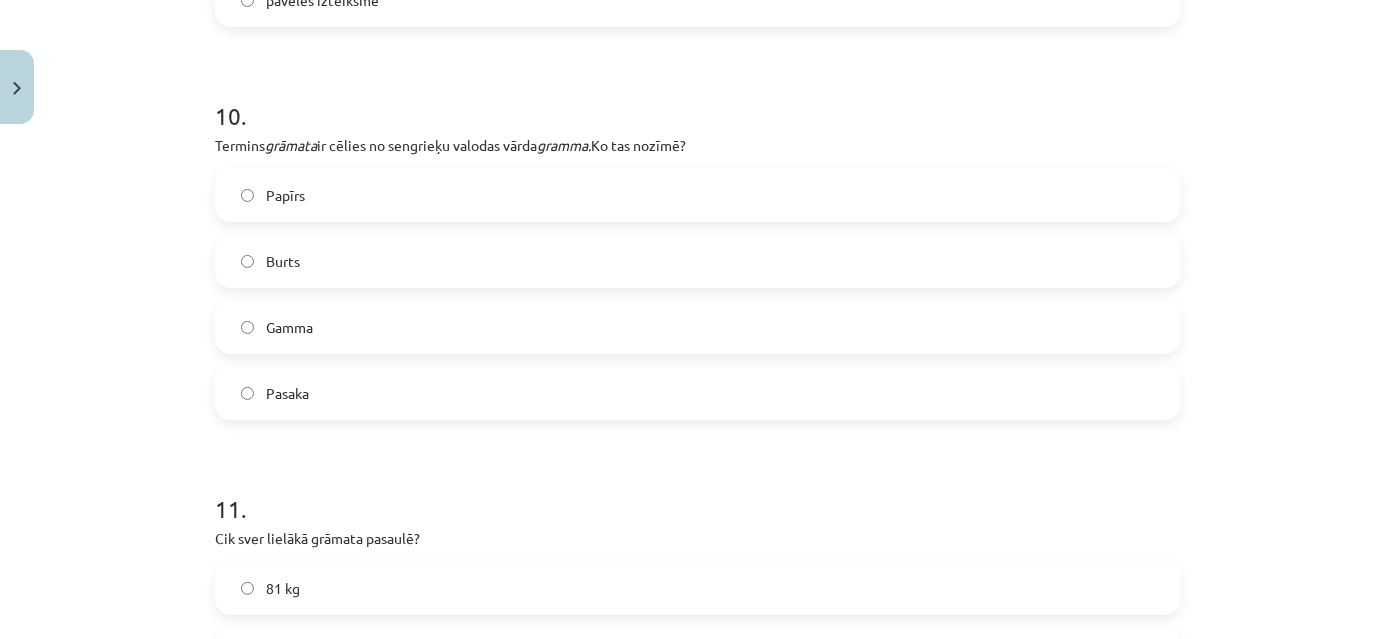 click on "Burts" 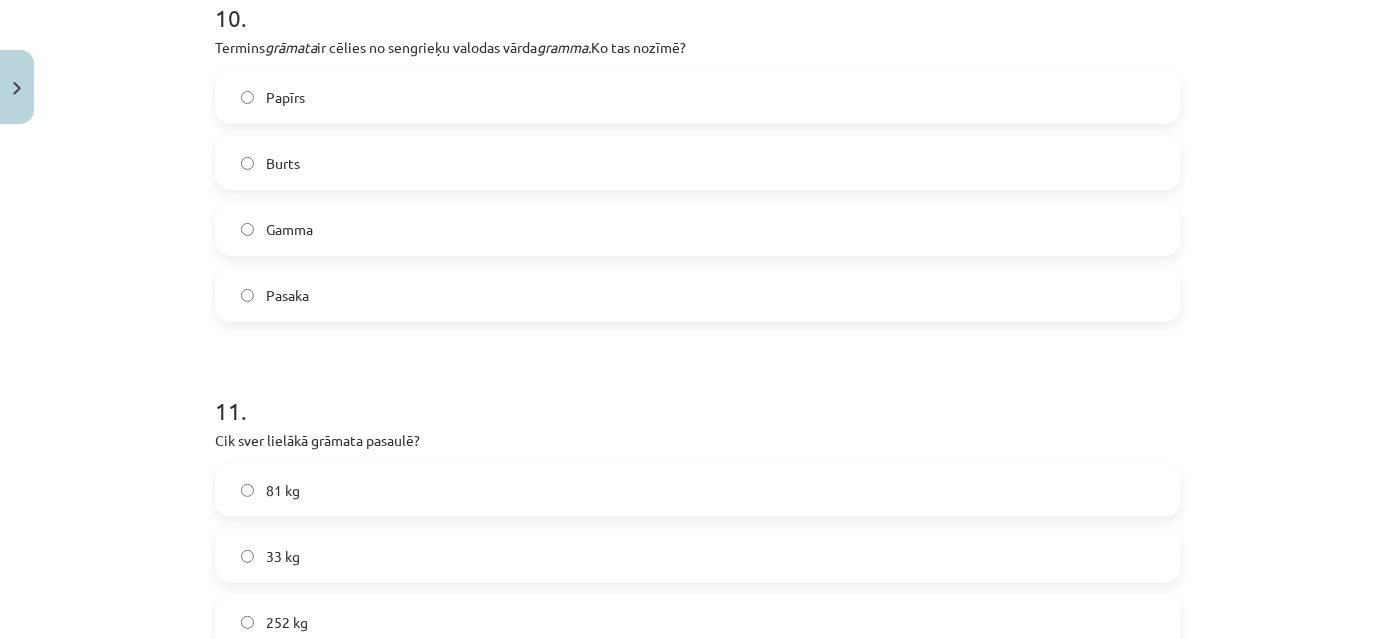 scroll, scrollTop: 4232, scrollLeft: 0, axis: vertical 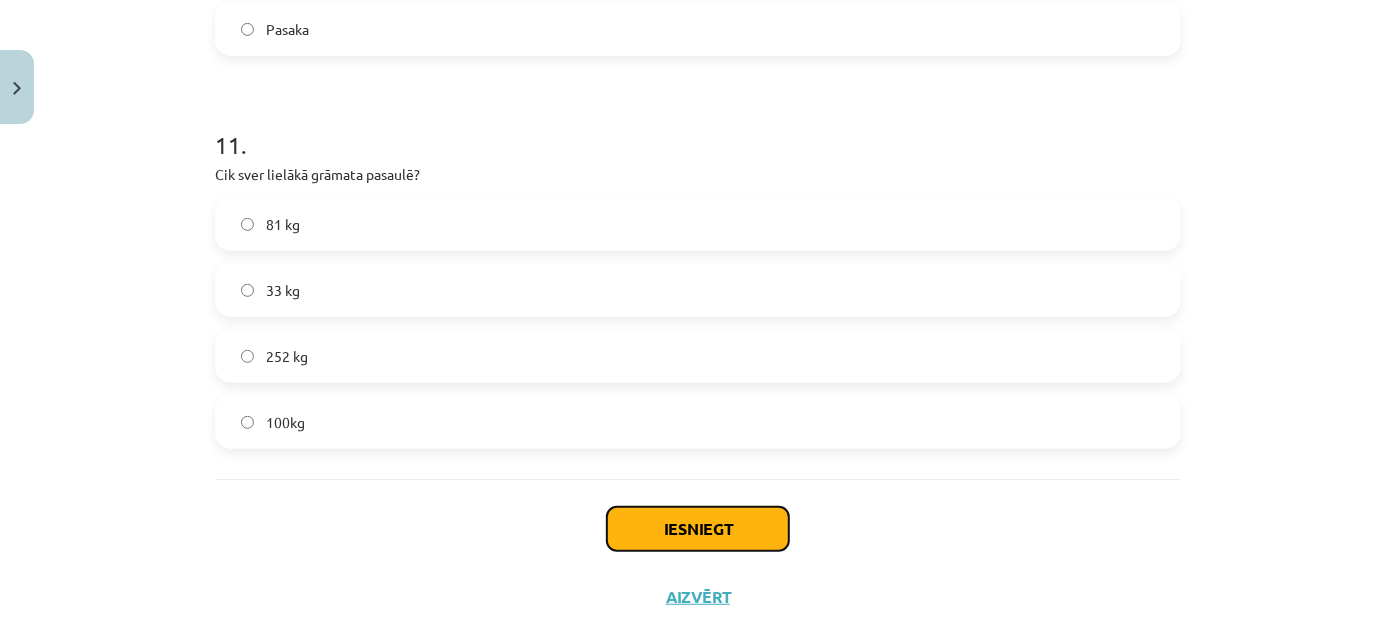 click on "Iesniegt" 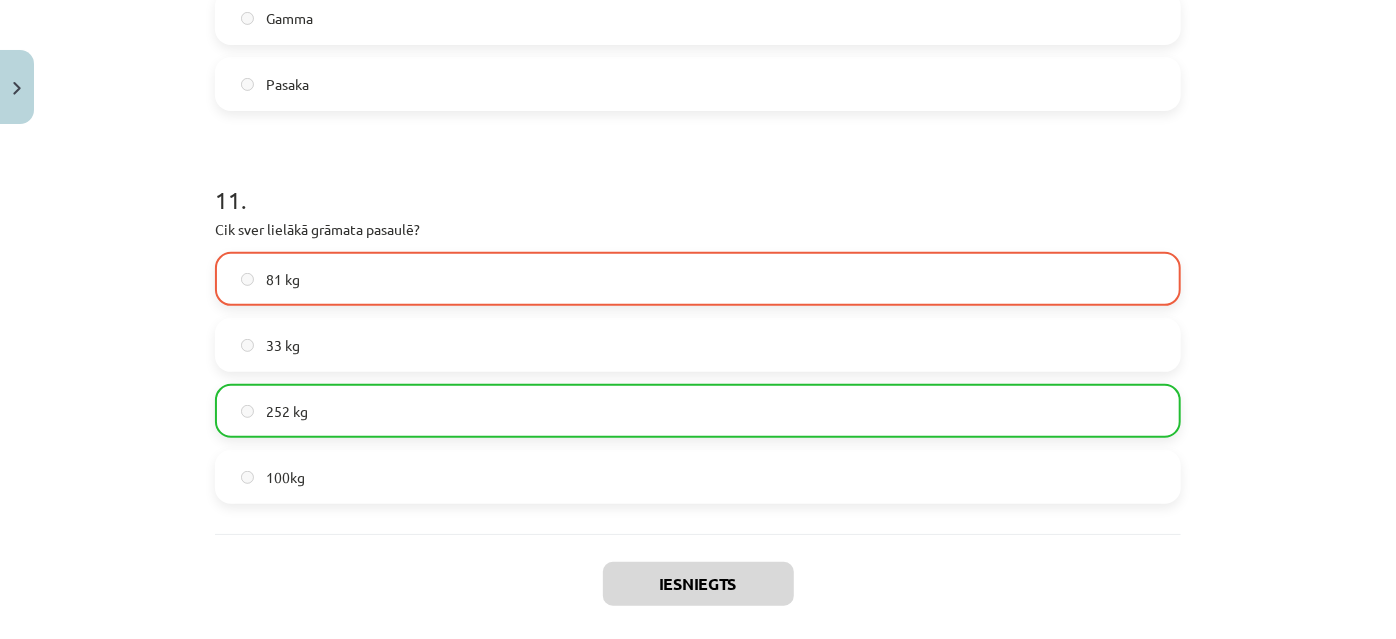 scroll, scrollTop: 4336, scrollLeft: 0, axis: vertical 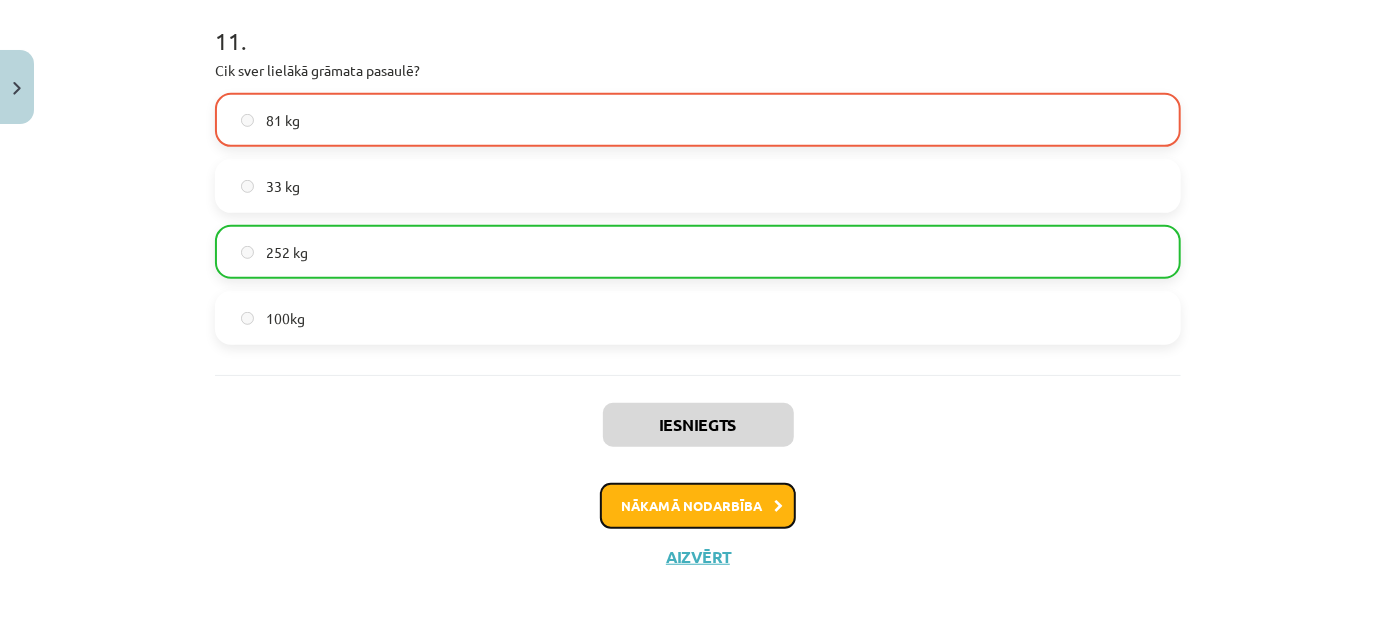 click on "Nākamā nodarbība" 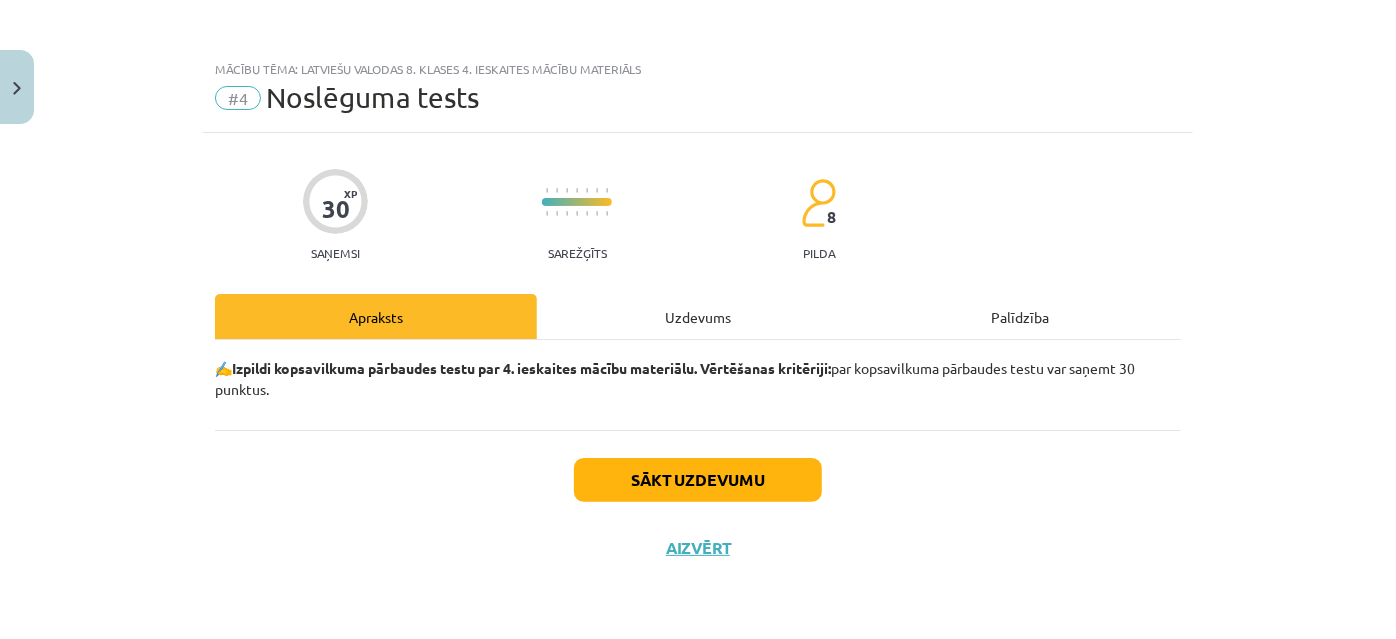 scroll, scrollTop: 0, scrollLeft: 0, axis: both 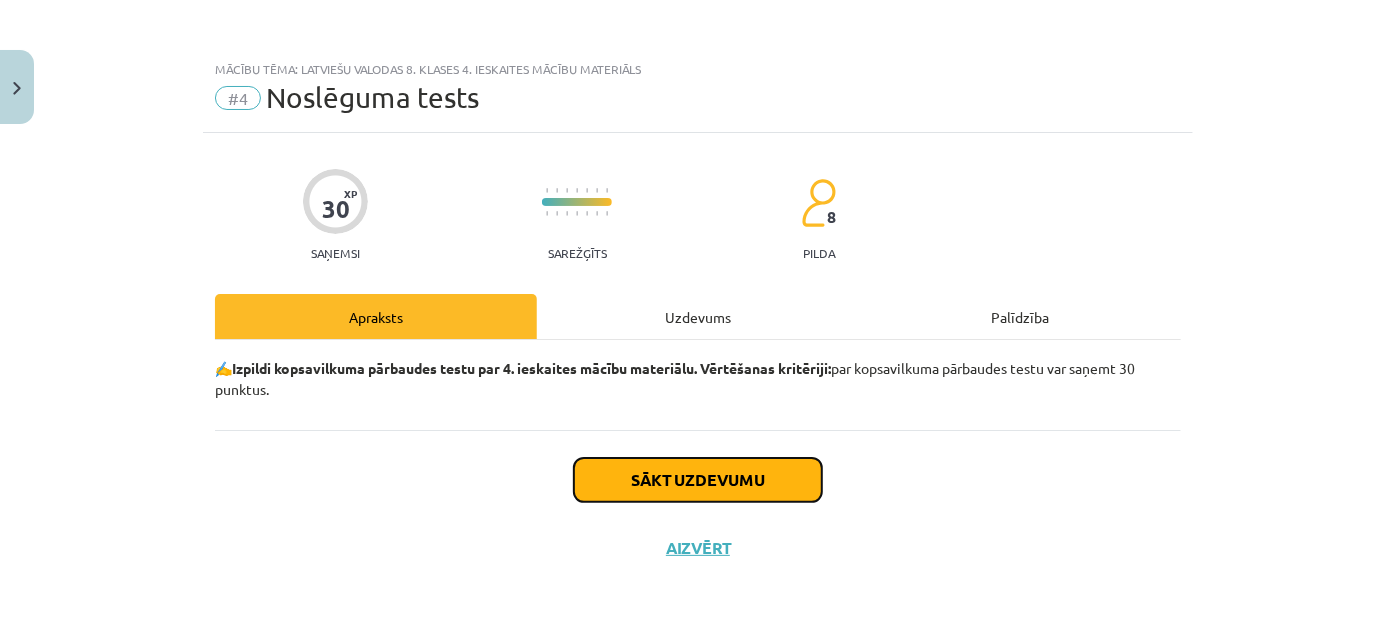 click on "Sākt uzdevumu" 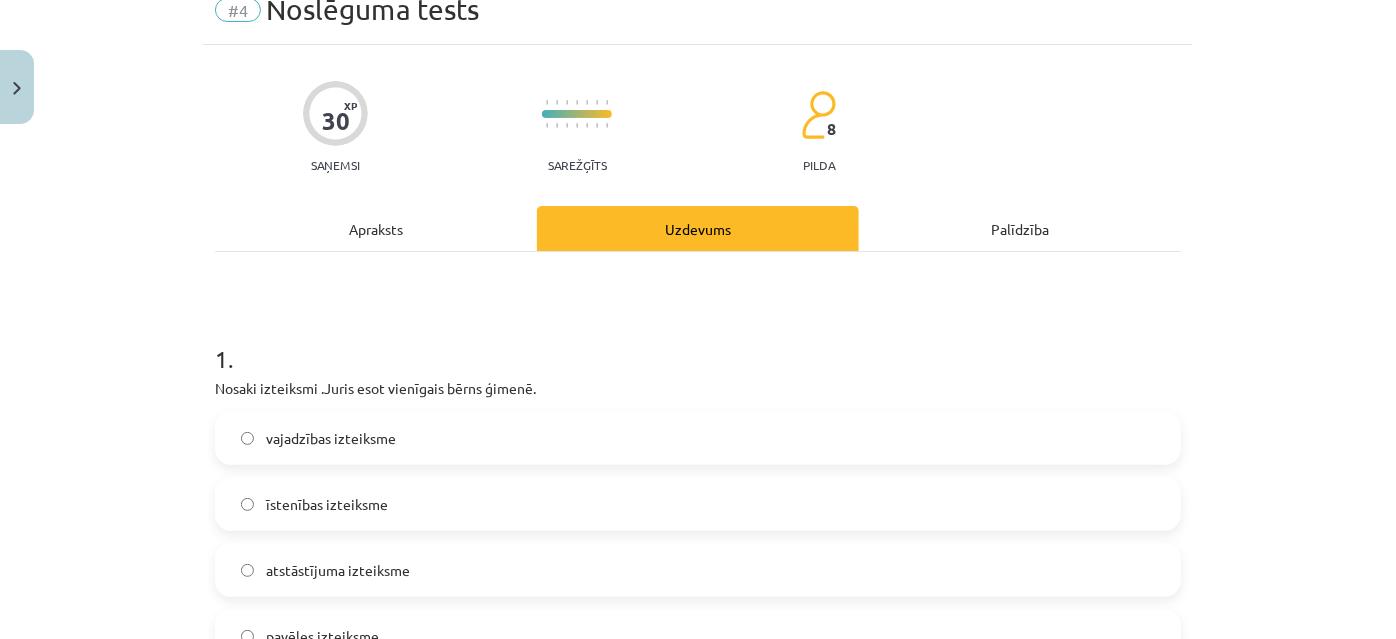 scroll, scrollTop: 181, scrollLeft: 0, axis: vertical 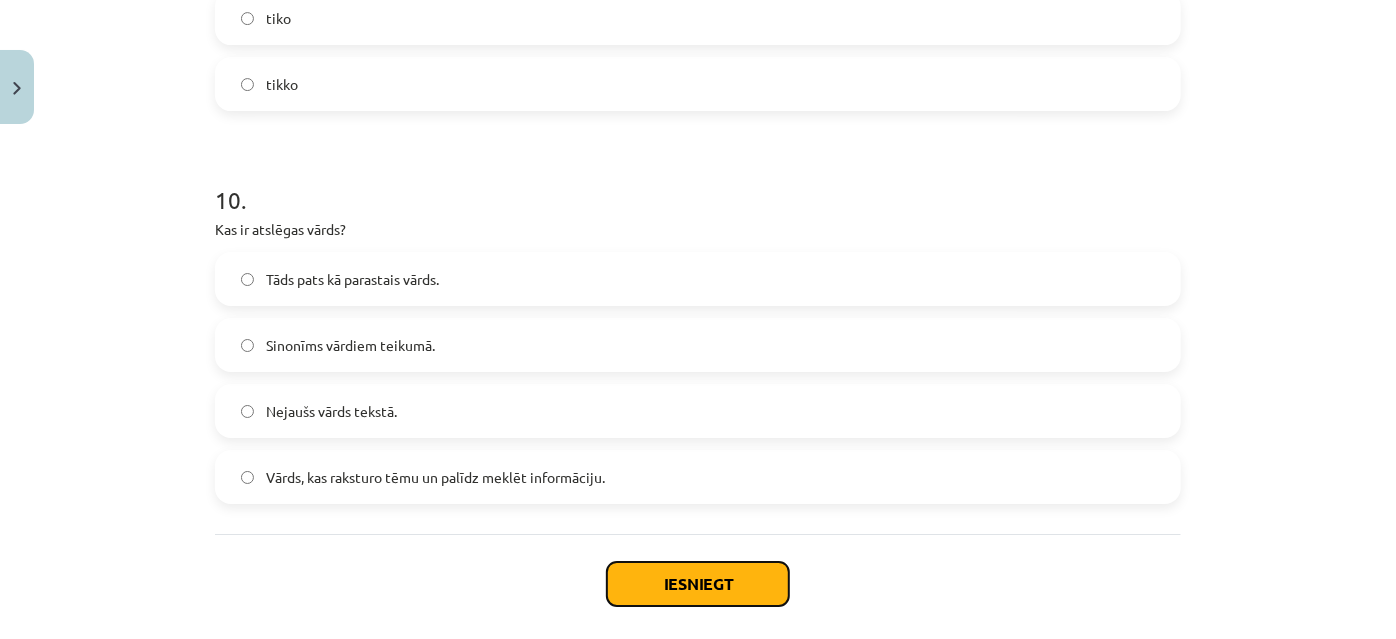 click on "Iesniegt" 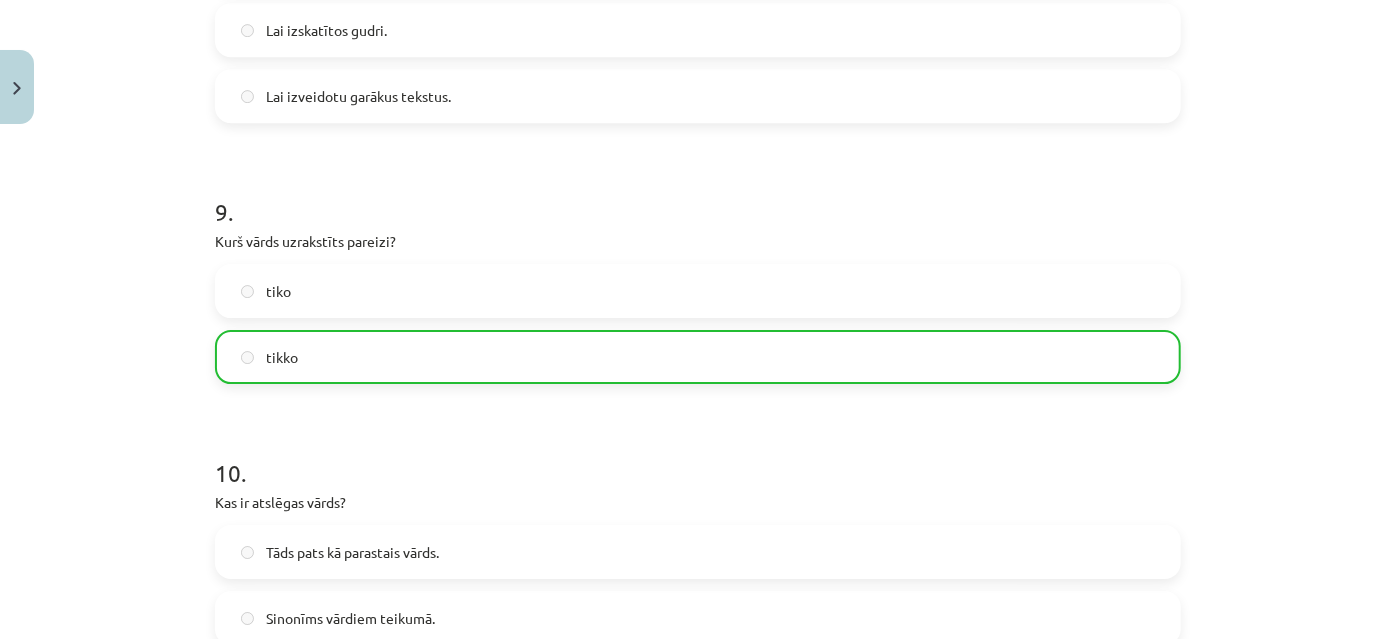 scroll, scrollTop: 3613, scrollLeft: 0, axis: vertical 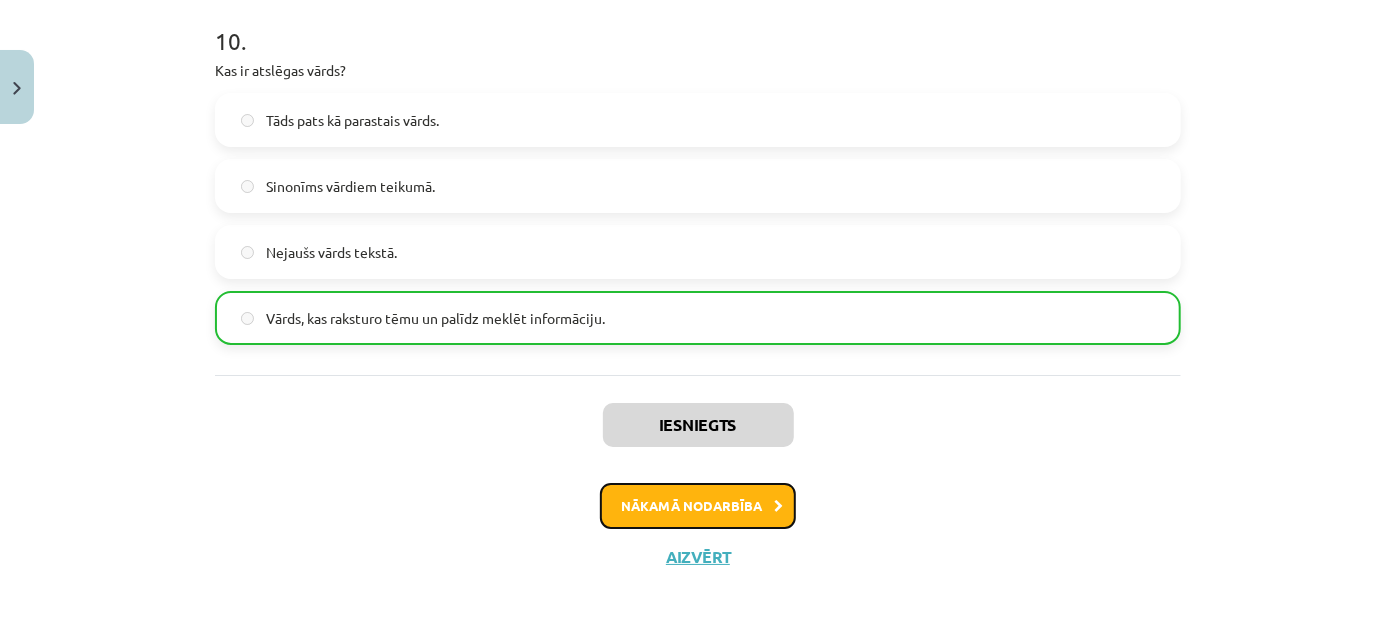 click on "Nākamā nodarbība" 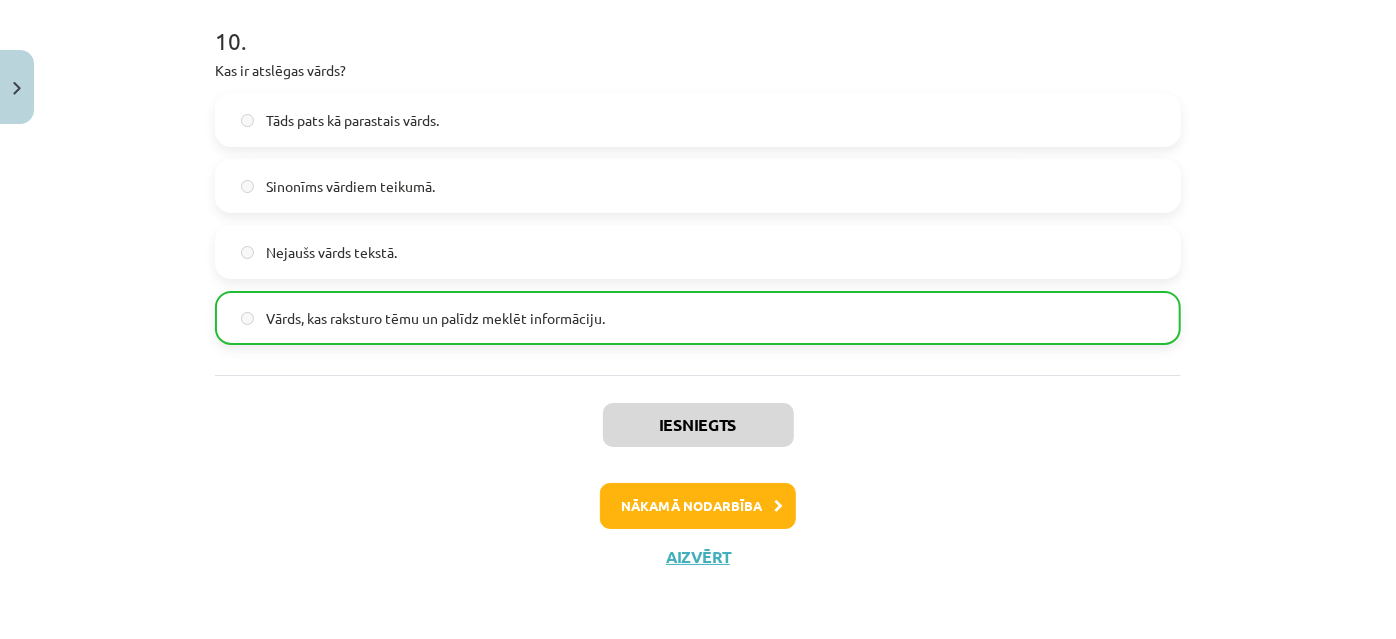 scroll, scrollTop: 0, scrollLeft: 0, axis: both 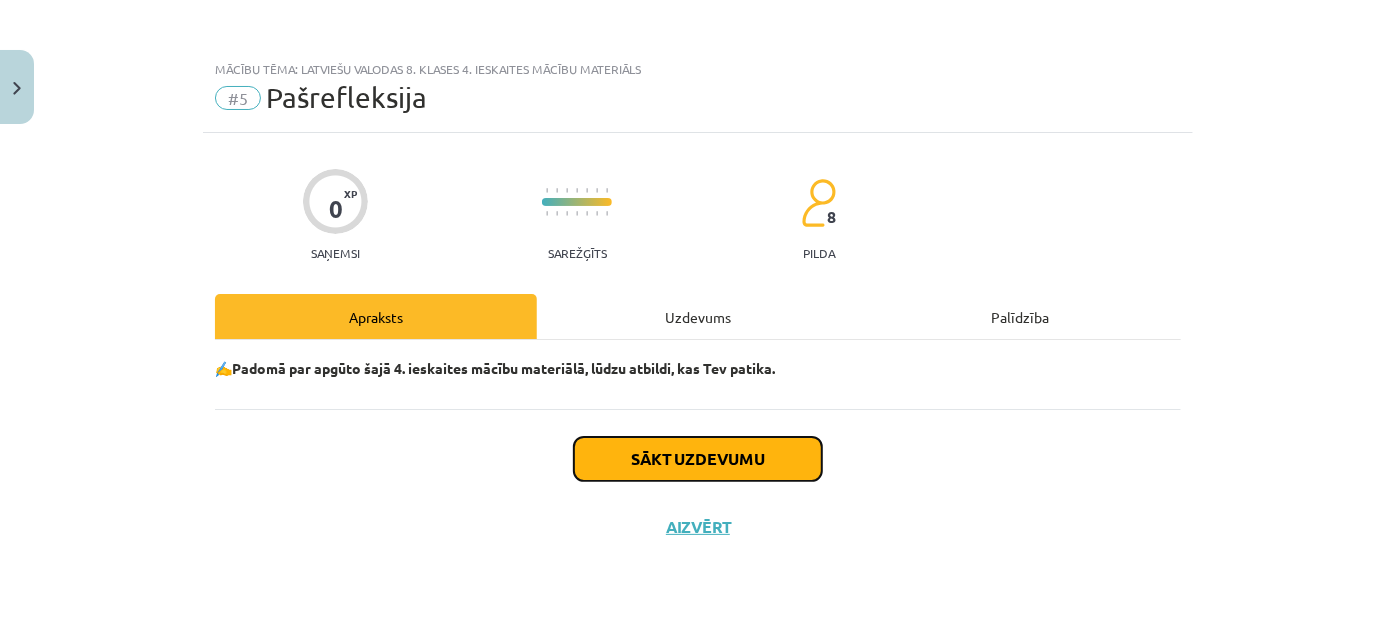 click on "Sākt uzdevumu" 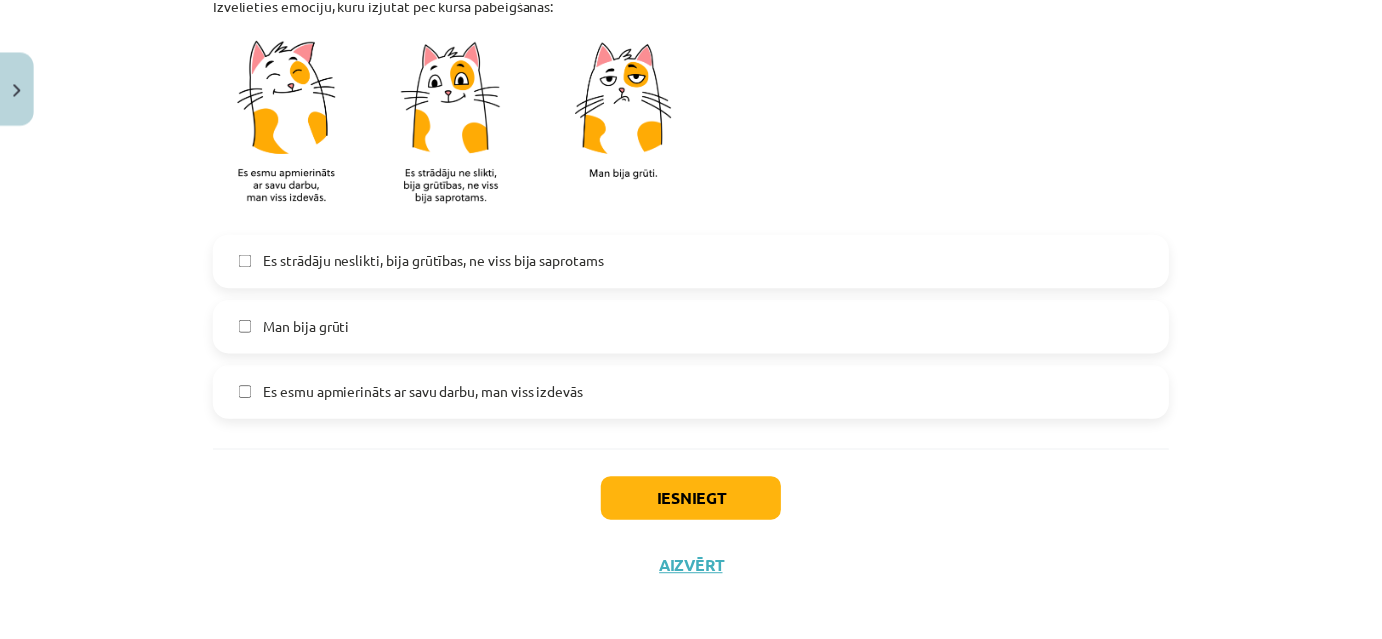 scroll, scrollTop: 484, scrollLeft: 0, axis: vertical 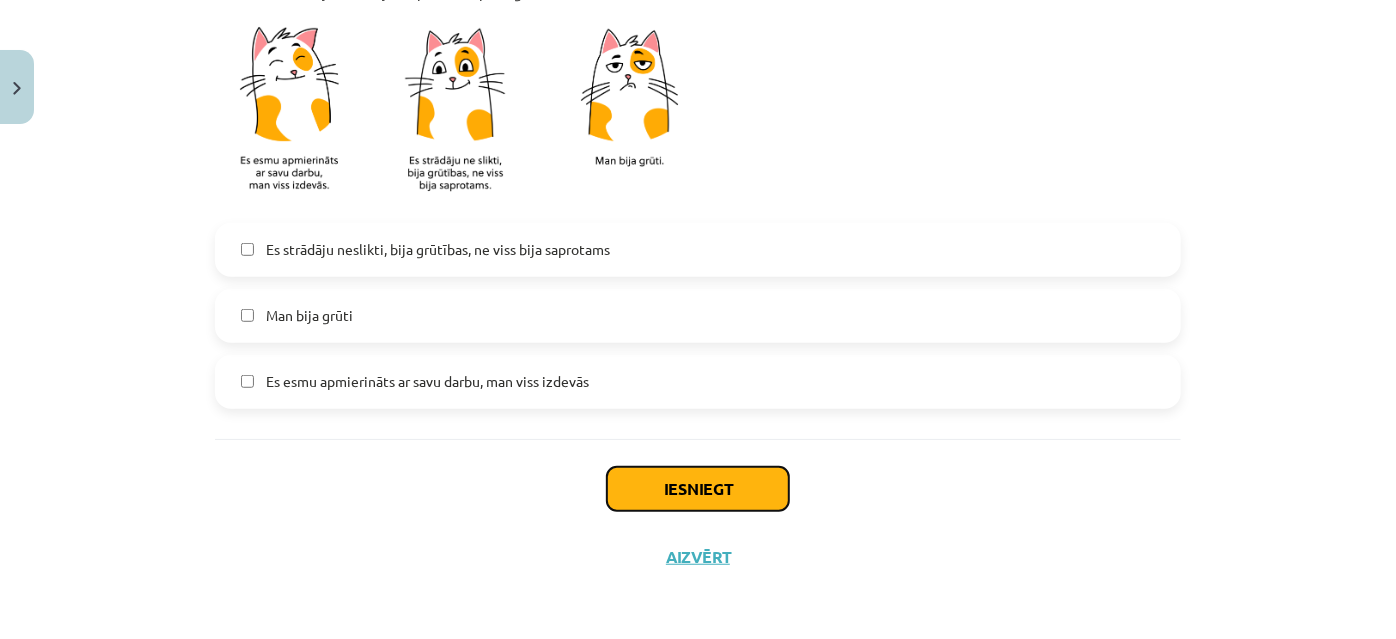 click on "Iesniegt" 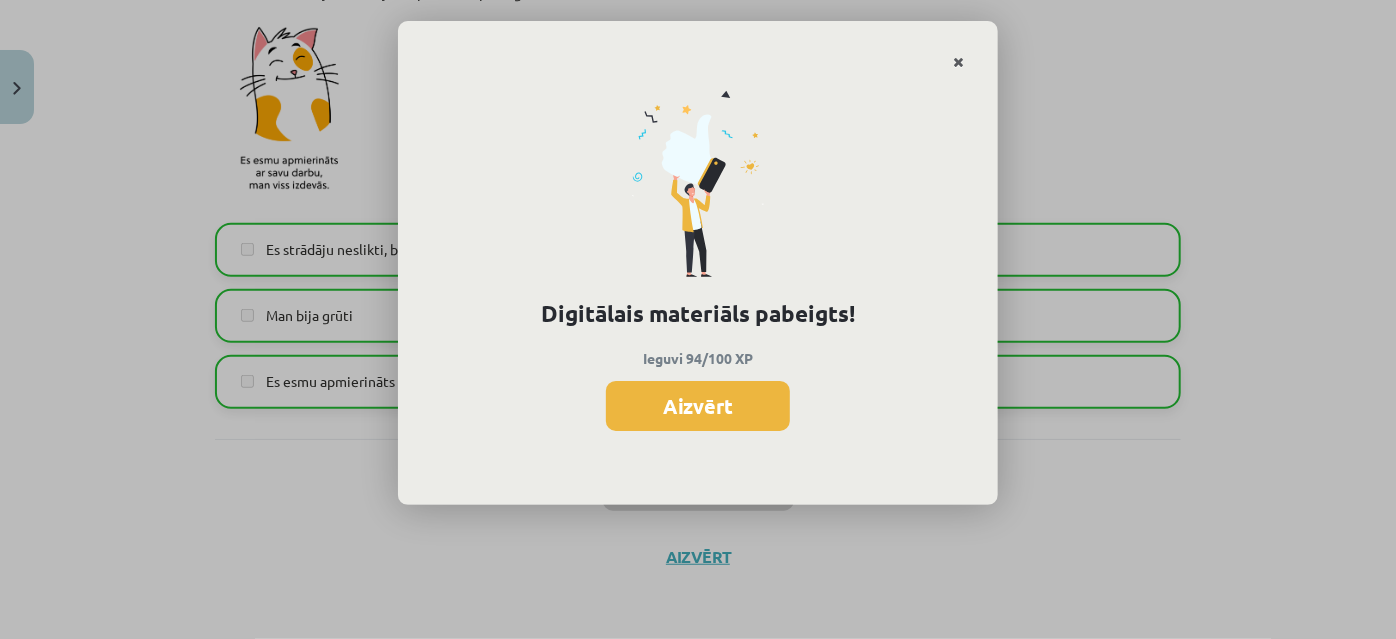 click 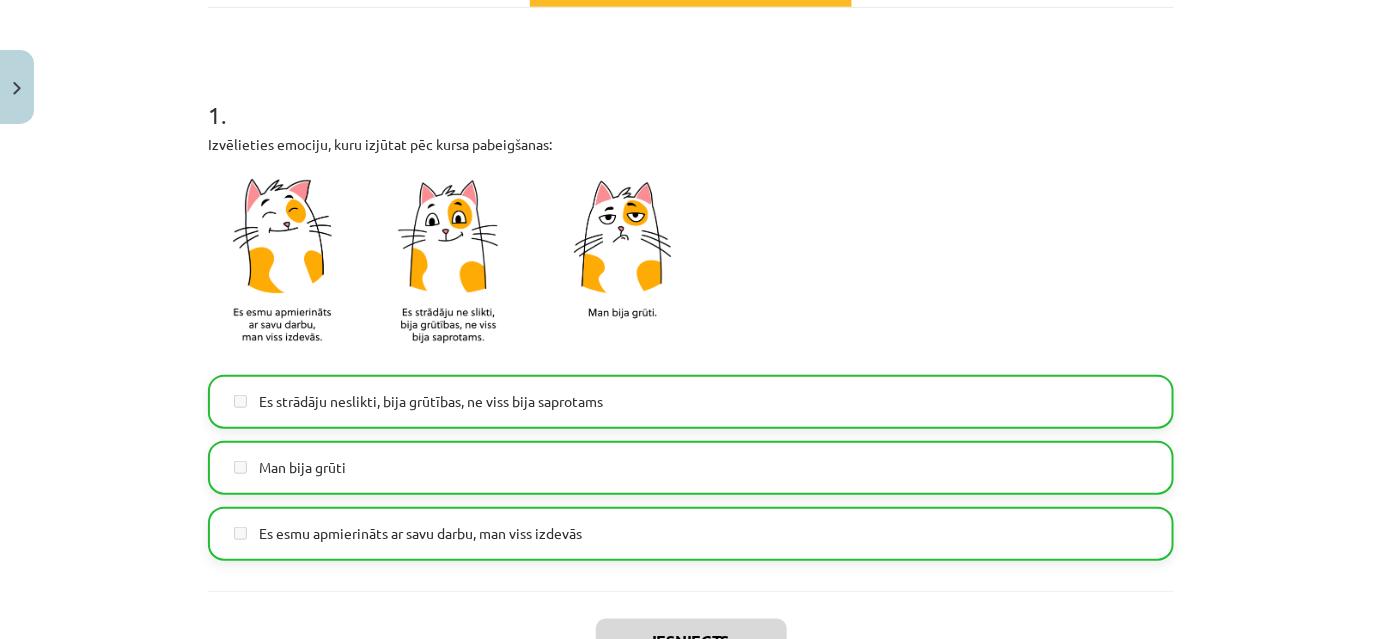 scroll, scrollTop: 484, scrollLeft: 0, axis: vertical 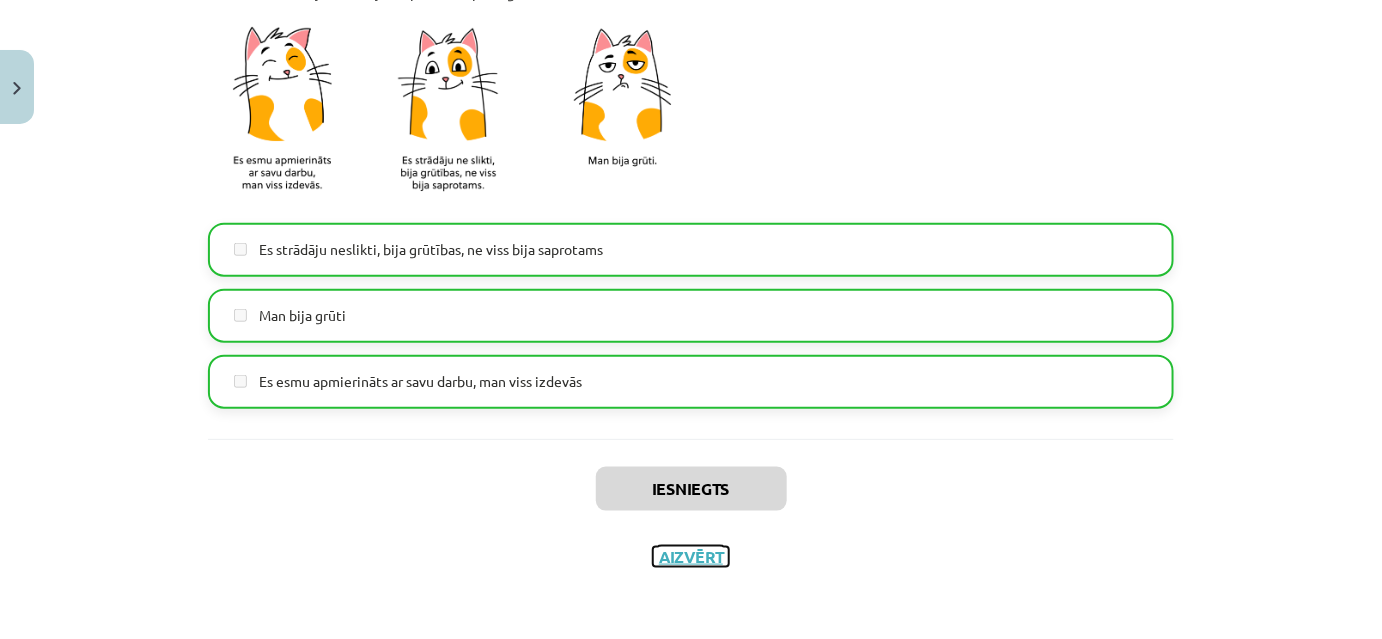 click on "Aizvērt" 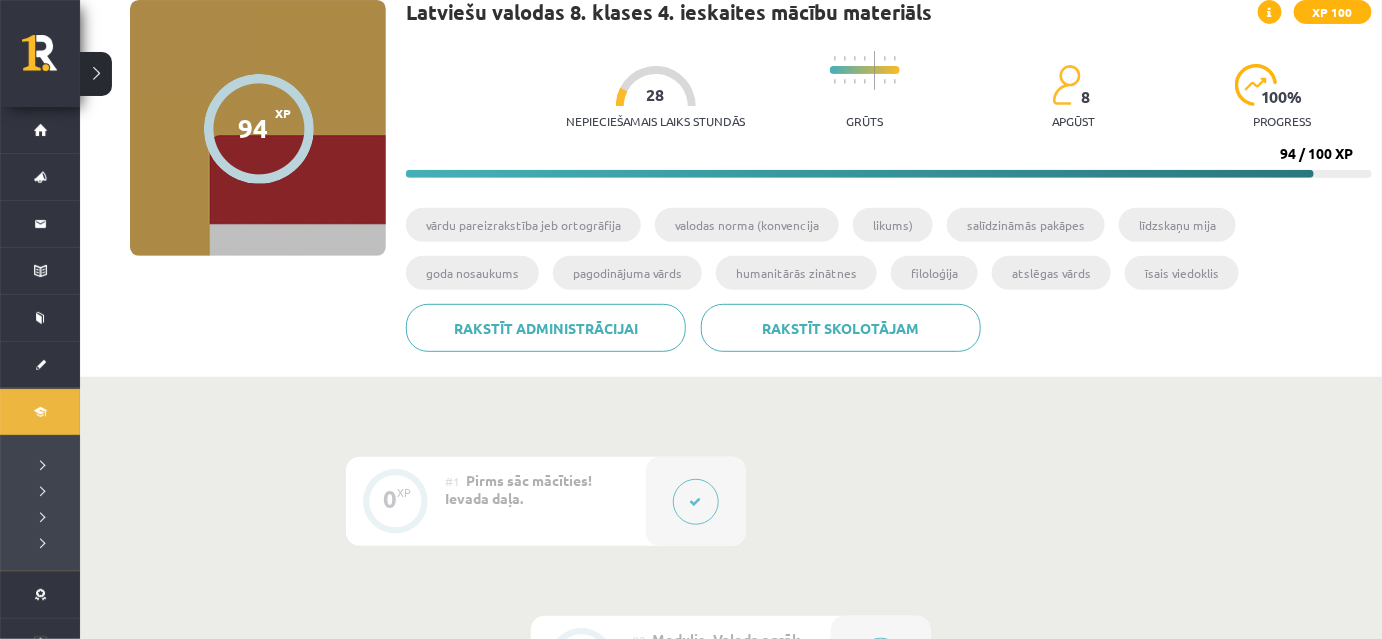 scroll, scrollTop: 0, scrollLeft: 0, axis: both 